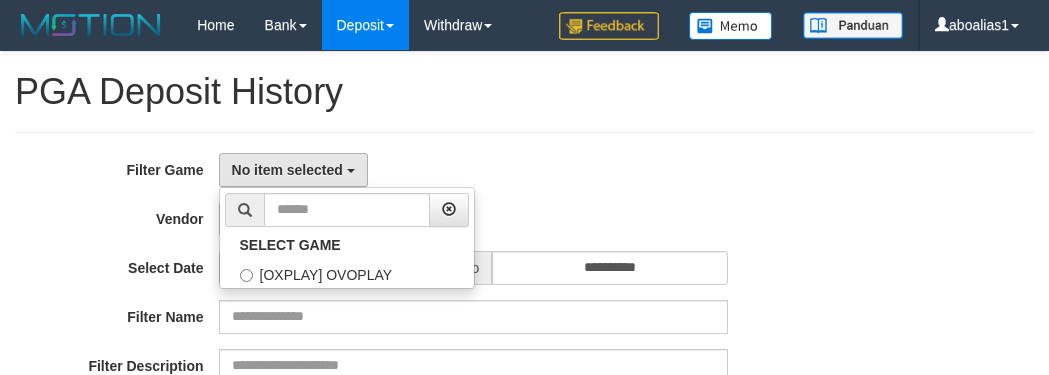 select 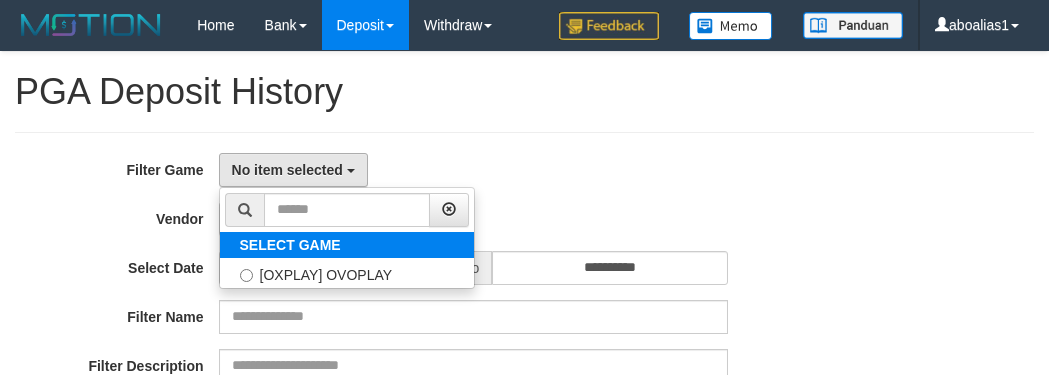 scroll, scrollTop: 0, scrollLeft: 0, axis: both 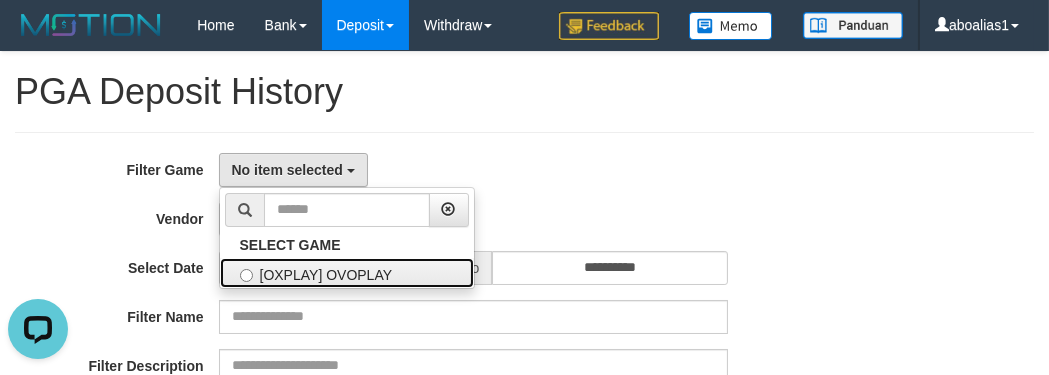 click on "[OXPLAY] OVOPLAY" at bounding box center (347, 273) 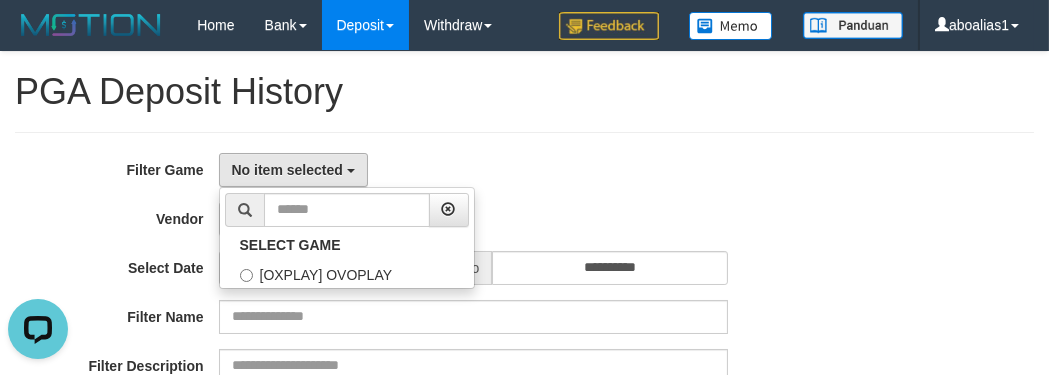 select on "****" 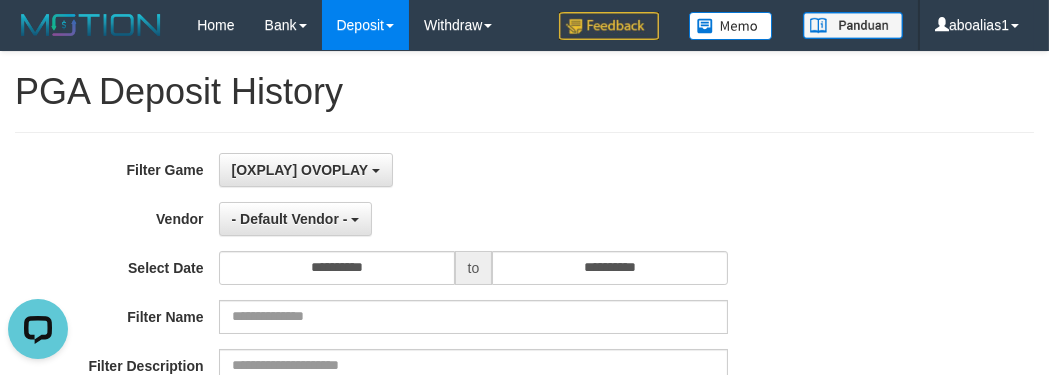 scroll, scrollTop: 18, scrollLeft: 0, axis: vertical 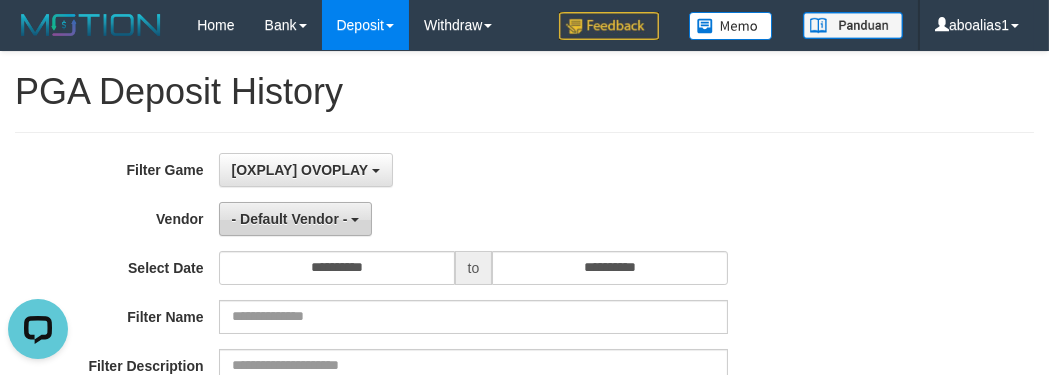 click on "- Default Vendor -" at bounding box center [296, 219] 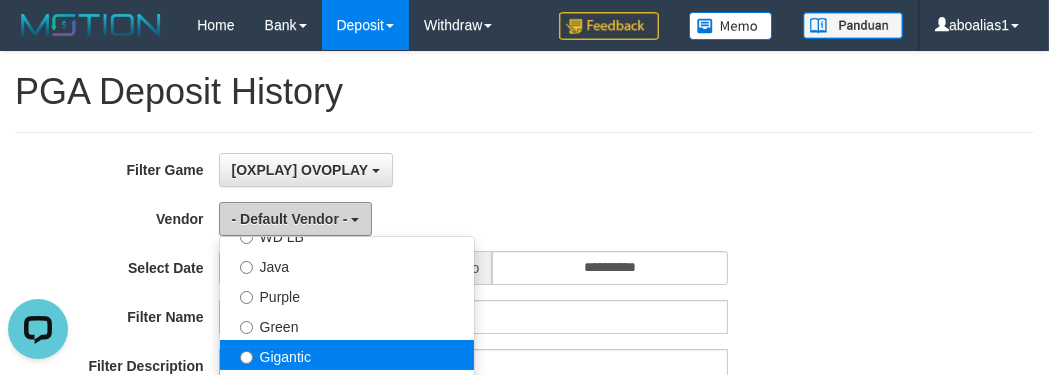 scroll, scrollTop: 272, scrollLeft: 0, axis: vertical 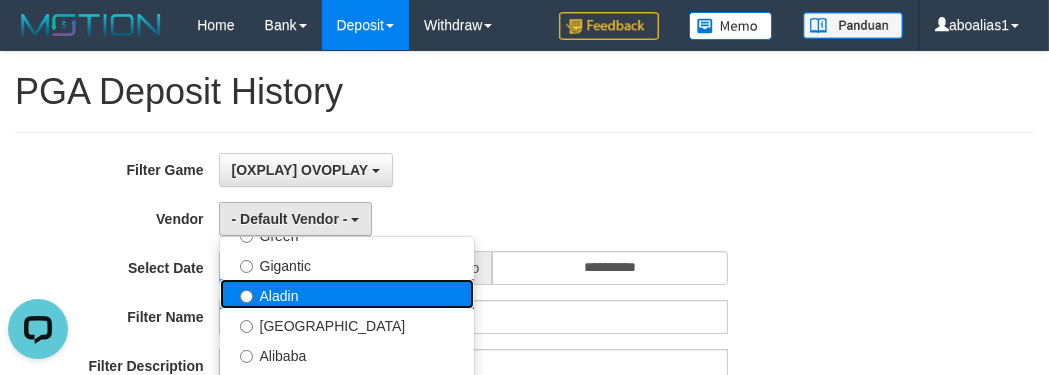 click on "Aladin" at bounding box center [347, 294] 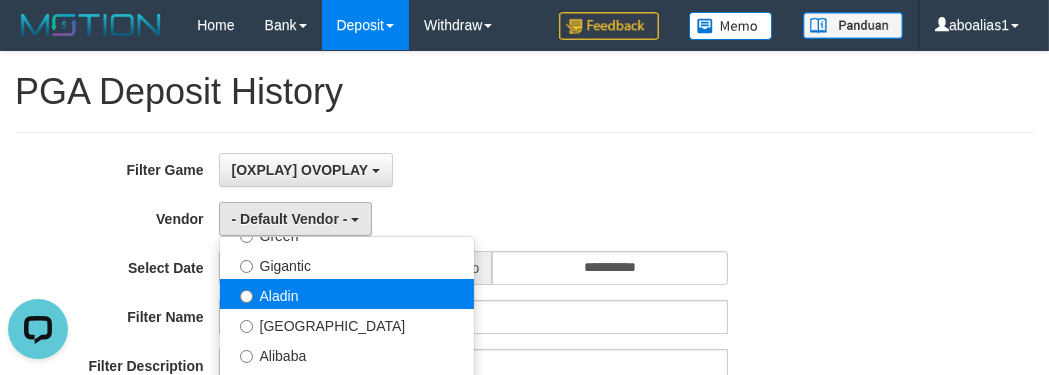 select on "**********" 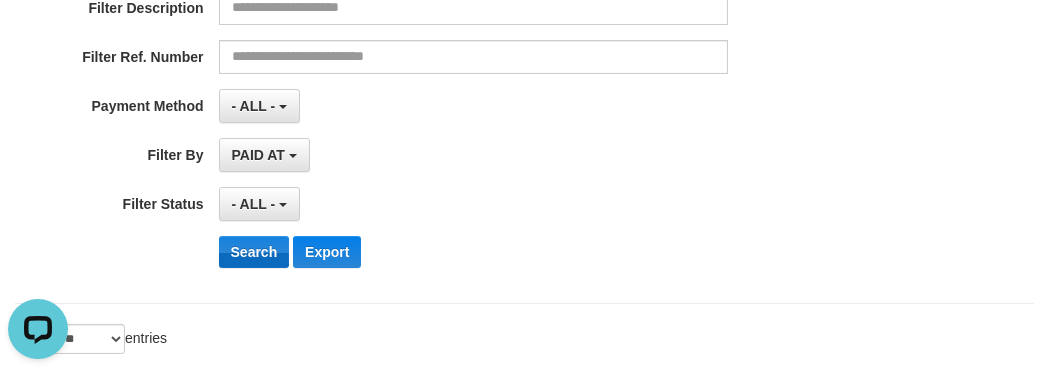 scroll, scrollTop: 363, scrollLeft: 0, axis: vertical 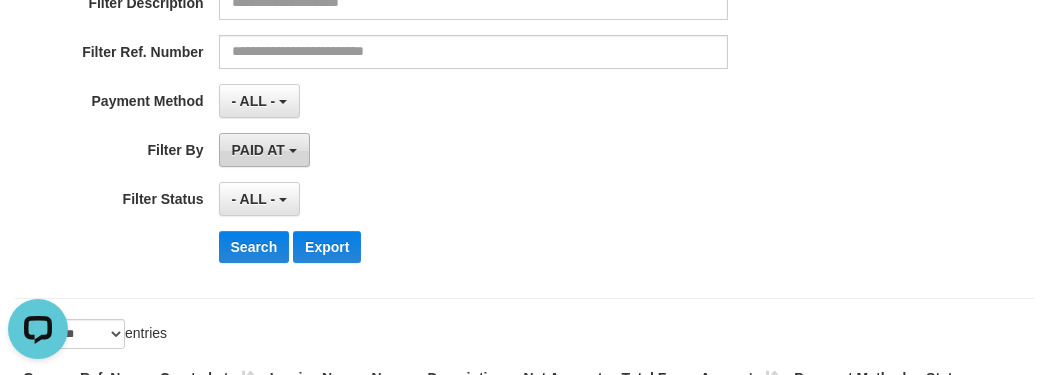 click on "PAID AT" at bounding box center (258, 150) 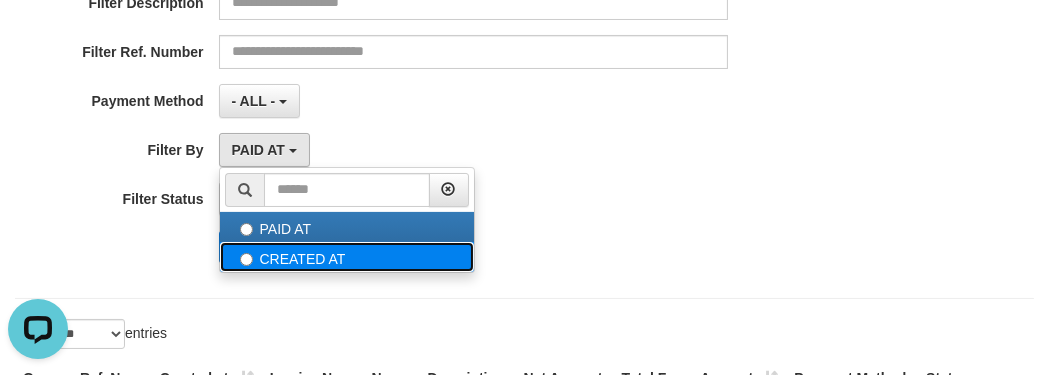click on "CREATED AT" at bounding box center [347, 257] 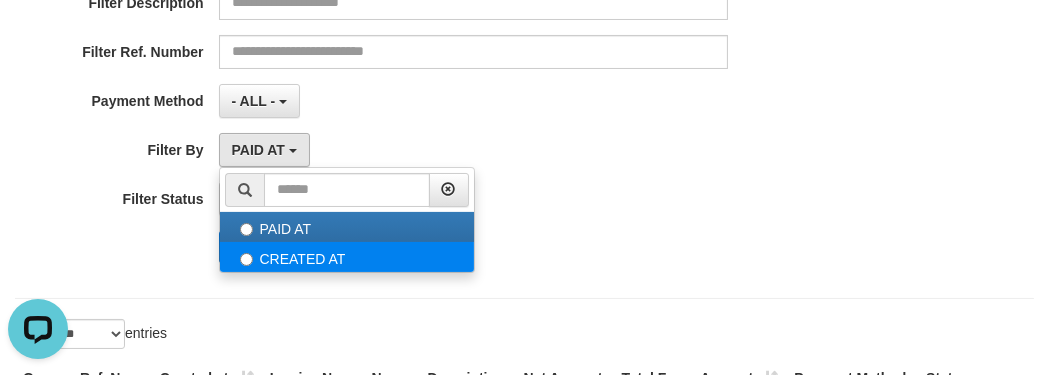 select on "*" 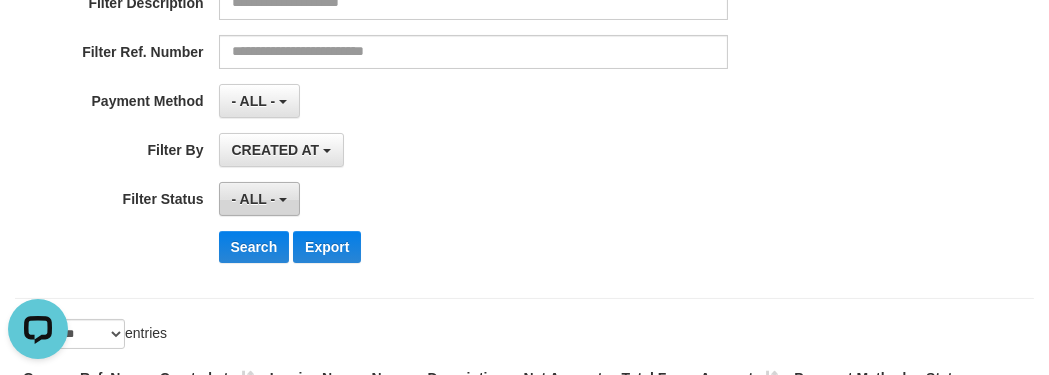 click on "- ALL -" at bounding box center [254, 199] 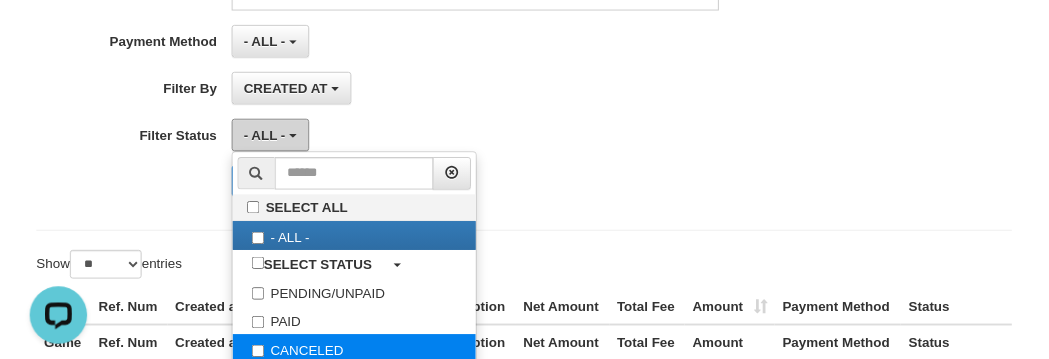 scroll, scrollTop: 454, scrollLeft: 0, axis: vertical 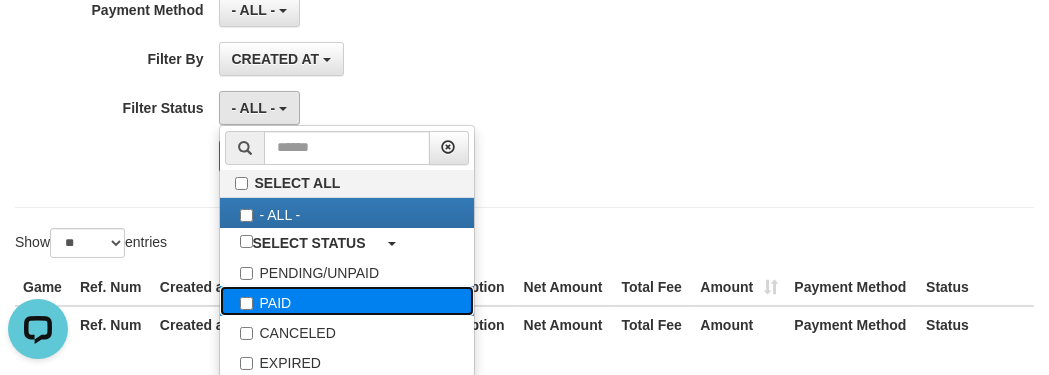 click on "PAID" at bounding box center [347, 301] 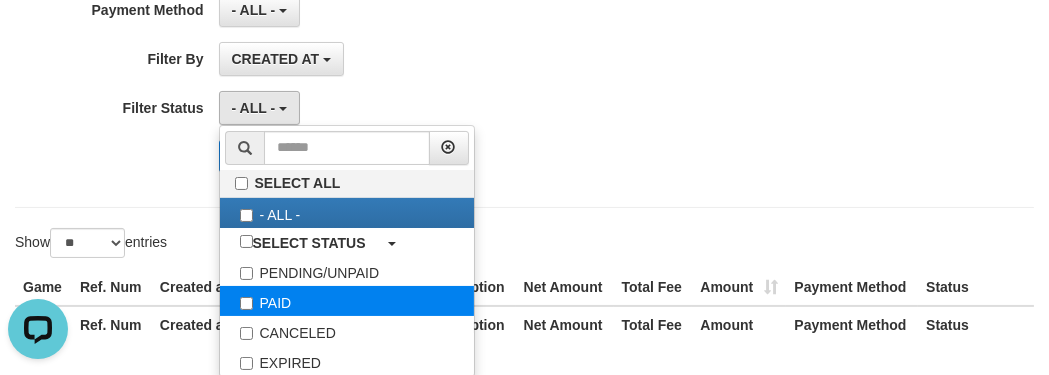select on "*" 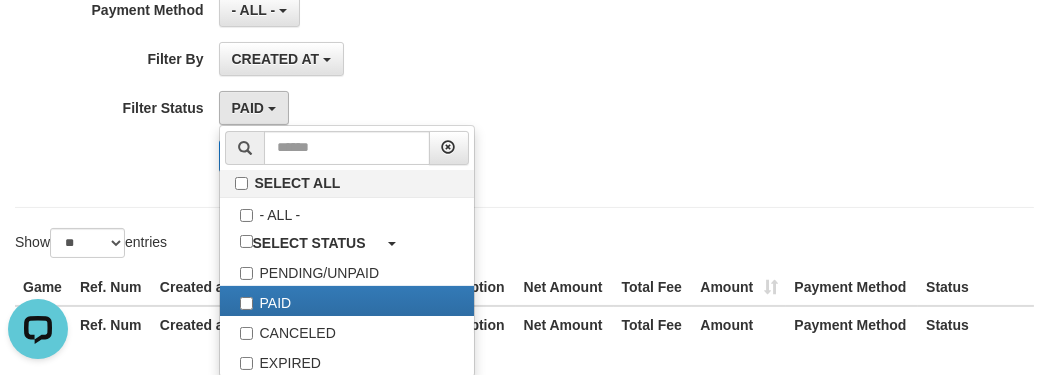 click on "**********" at bounding box center [437, -57] 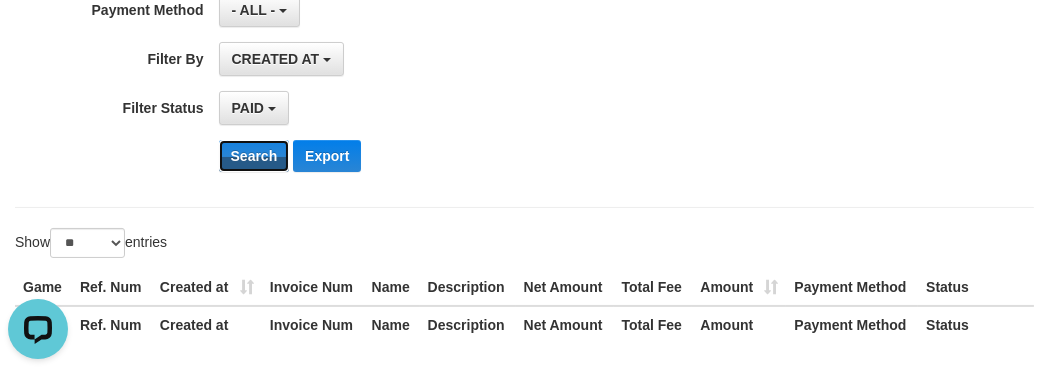 drag, startPoint x: 242, startPoint y: 152, endPoint x: 215, endPoint y: 155, distance: 27.166155 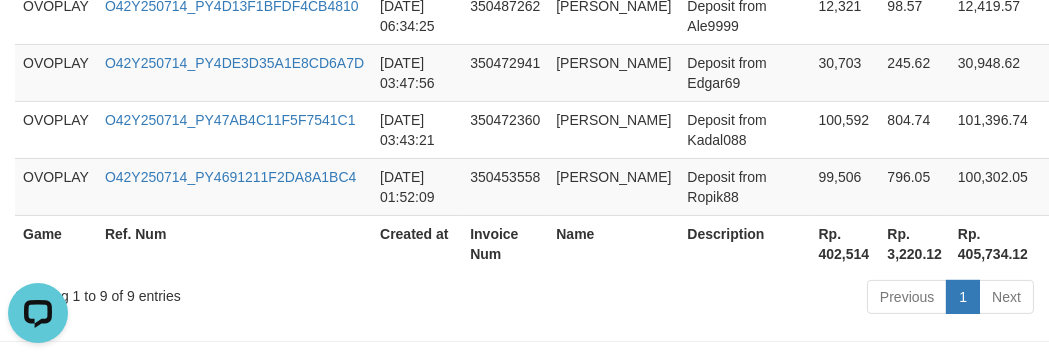 scroll, scrollTop: 1148, scrollLeft: 0, axis: vertical 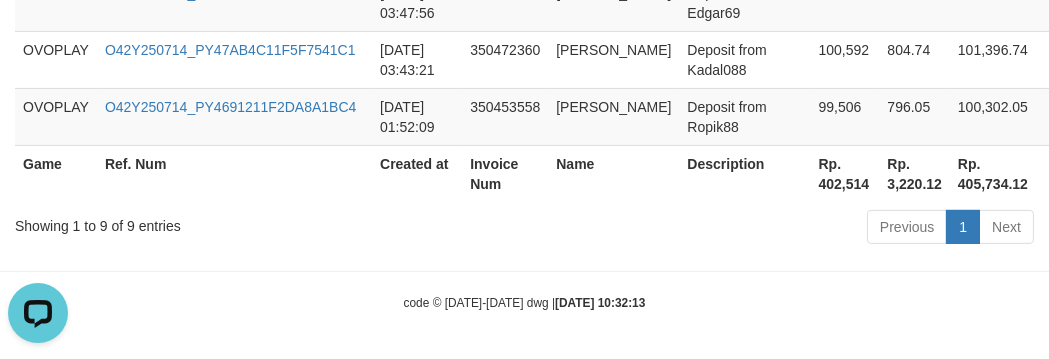 click on "Rp. 402,514" at bounding box center (845, 173) 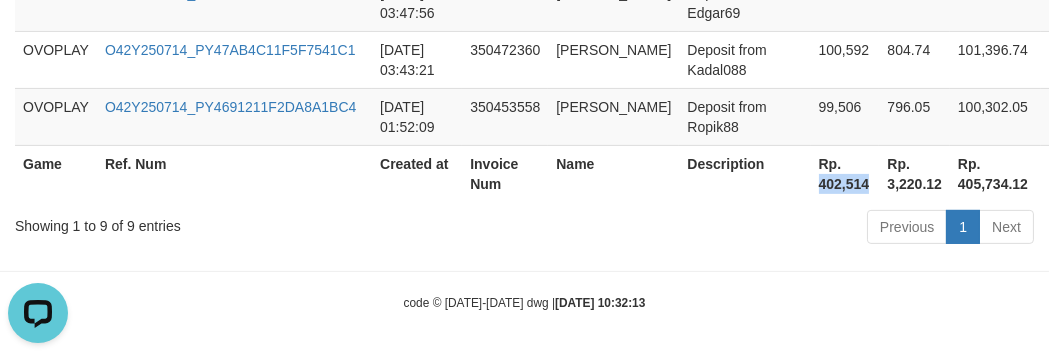click on "Rp. 402,514" at bounding box center (845, 173) 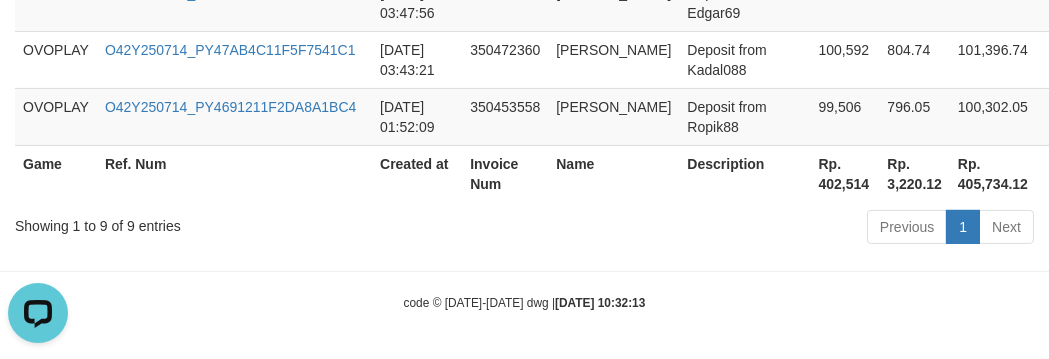 click on "Previous 1 Next" at bounding box center (743, 229) 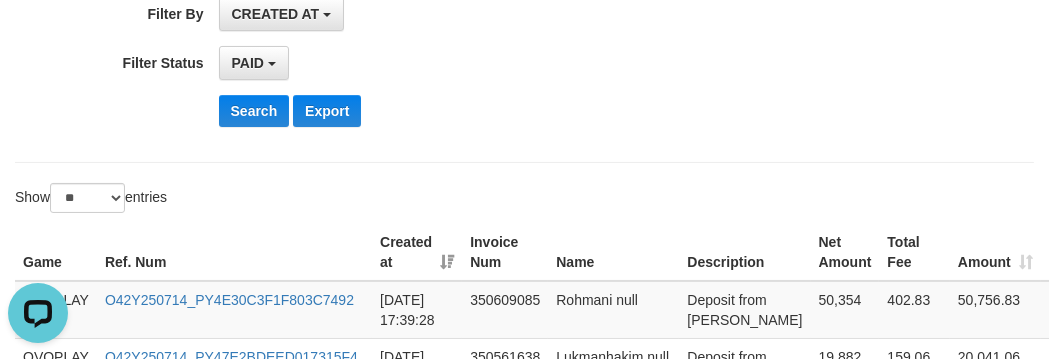 scroll, scrollTop: 0, scrollLeft: 0, axis: both 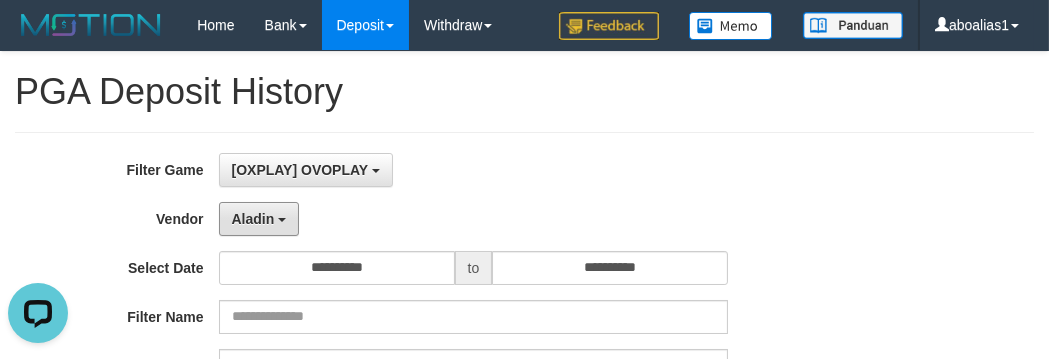 drag, startPoint x: 280, startPoint y: 214, endPoint x: 265, endPoint y: 257, distance: 45.54119 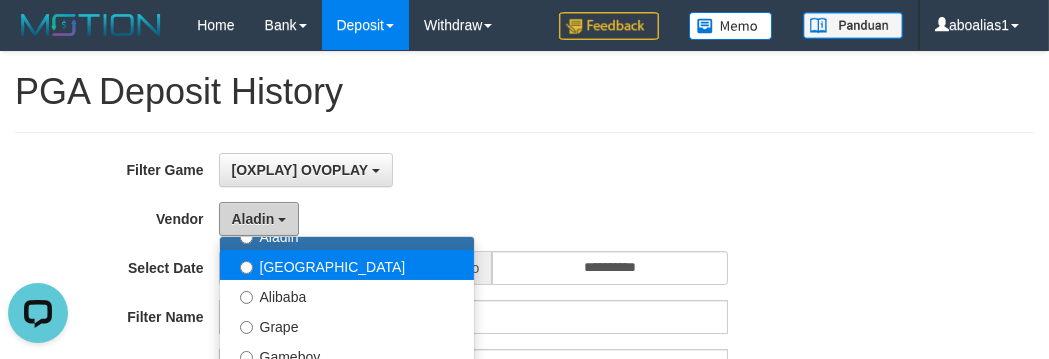 scroll, scrollTop: 363, scrollLeft: 0, axis: vertical 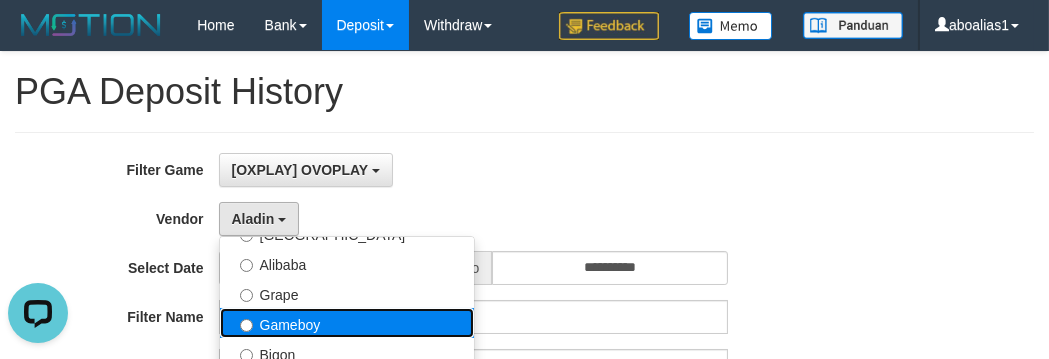 click on "Gameboy" at bounding box center [347, 323] 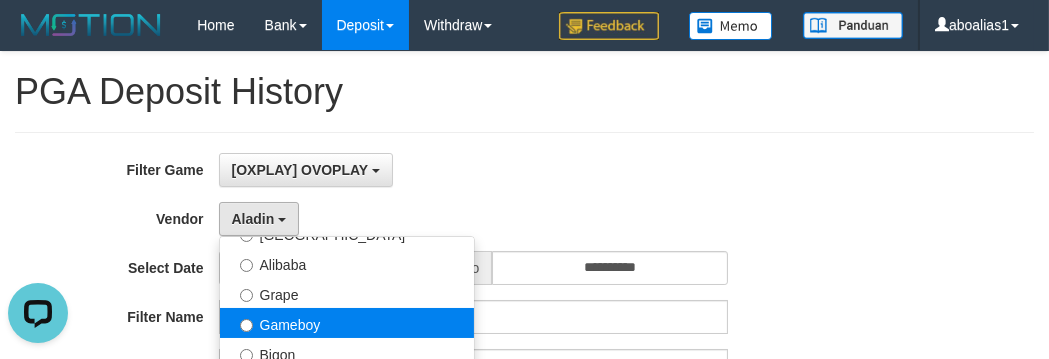 select on "**********" 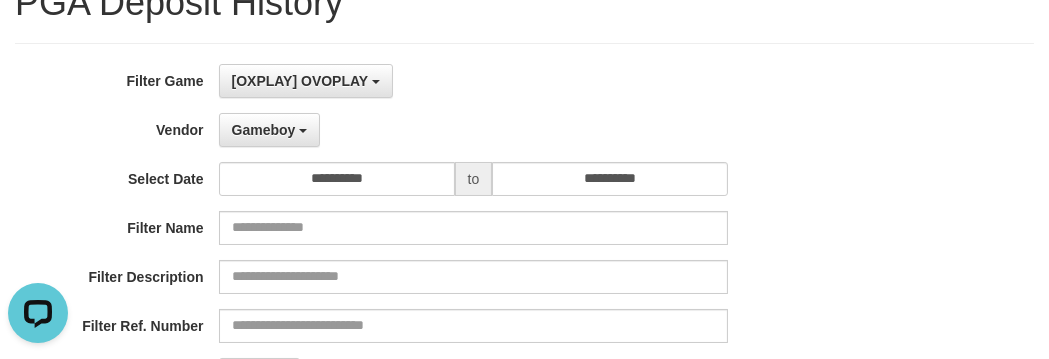 scroll, scrollTop: 272, scrollLeft: 0, axis: vertical 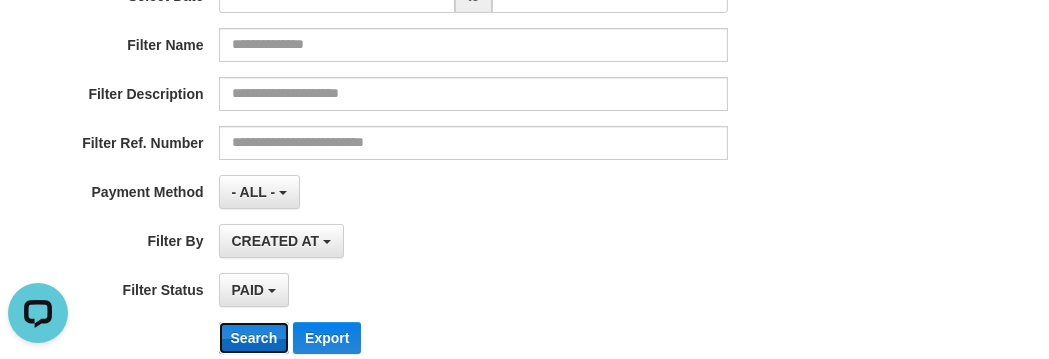 click on "Search" at bounding box center [254, 338] 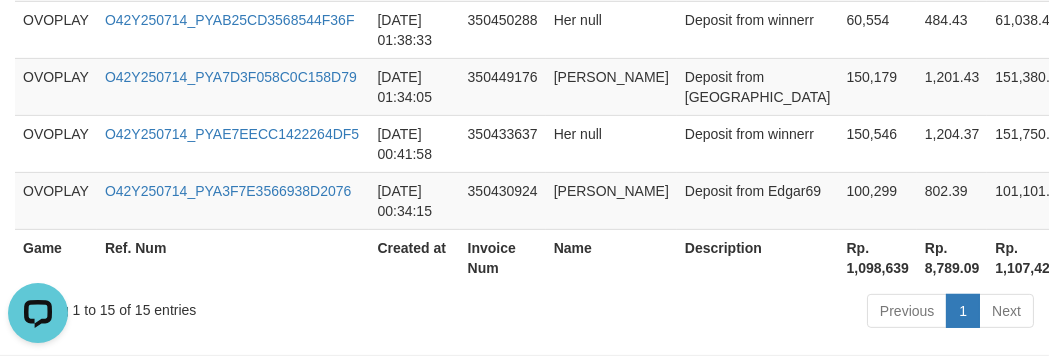 scroll, scrollTop: 1490, scrollLeft: 0, axis: vertical 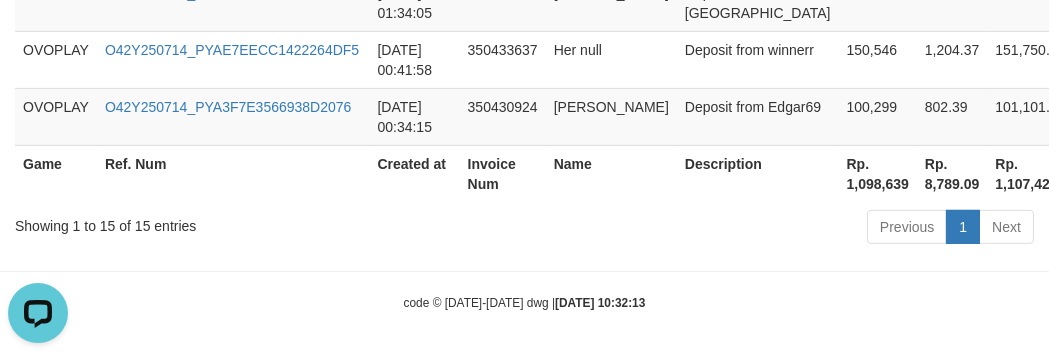 click on "Rp. 1,098,639" at bounding box center (878, 173) 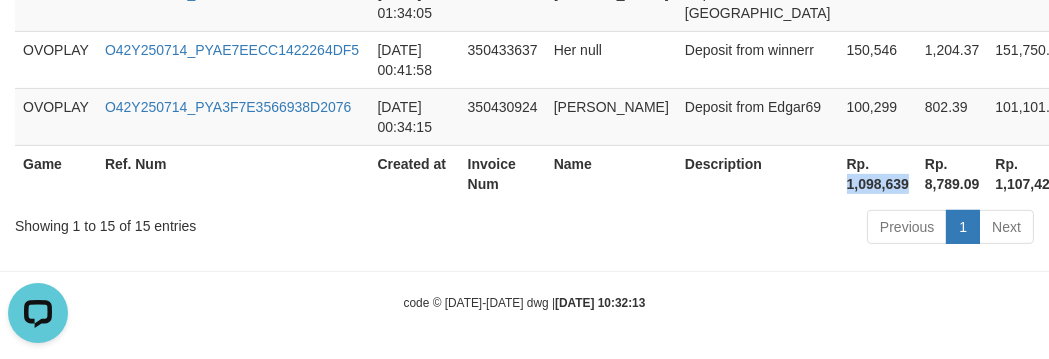 click on "Rp. 1,098,639" at bounding box center [878, 173] 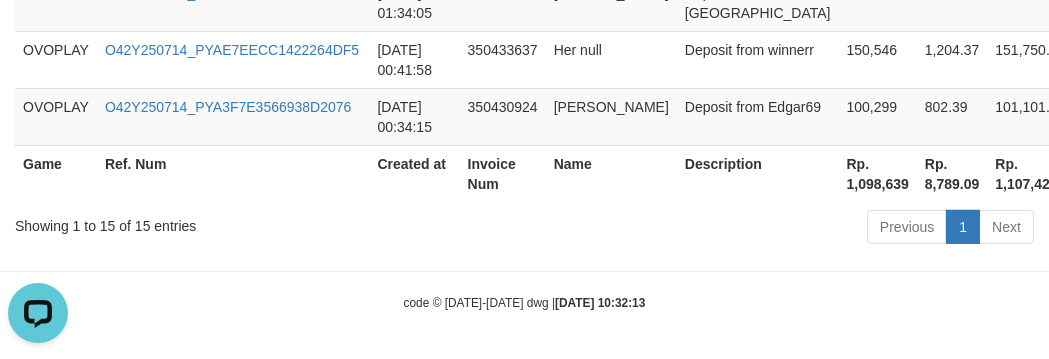 click on "Invoice Num" at bounding box center [503, 173] 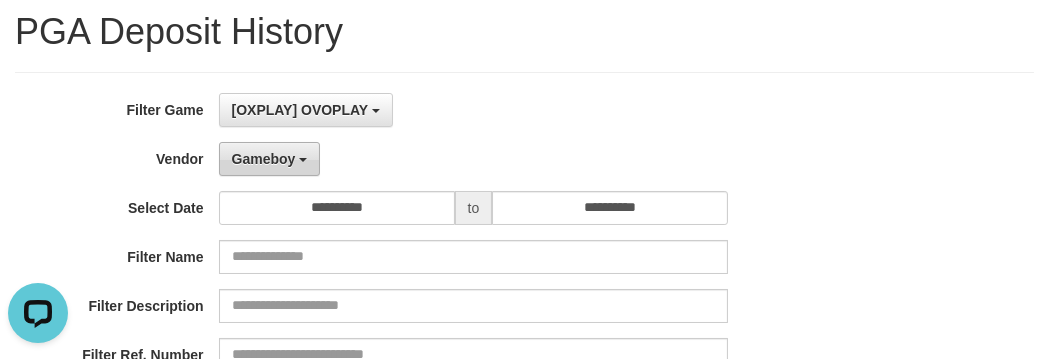 scroll, scrollTop: 0, scrollLeft: 0, axis: both 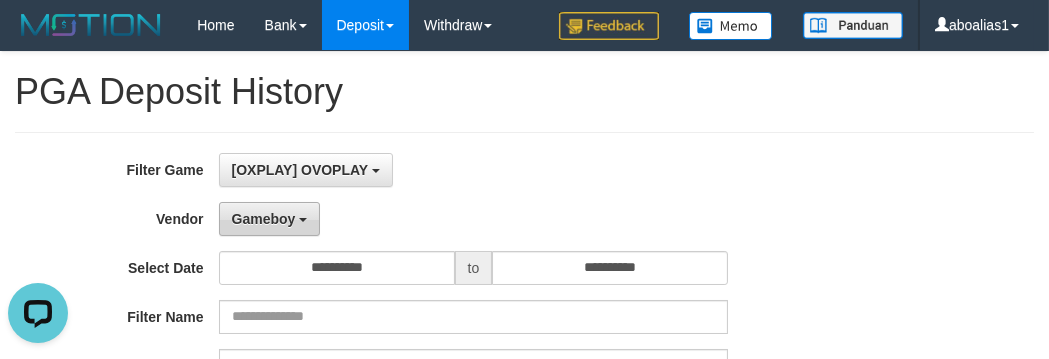 click on "Gameboy" at bounding box center [270, 219] 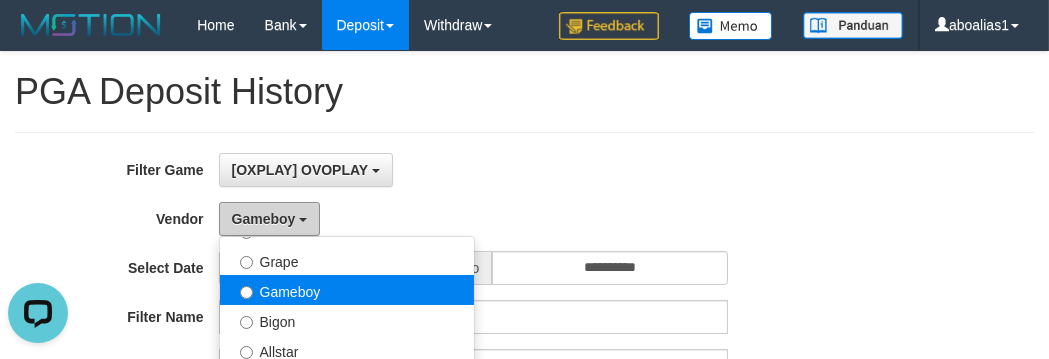 scroll, scrollTop: 454, scrollLeft: 0, axis: vertical 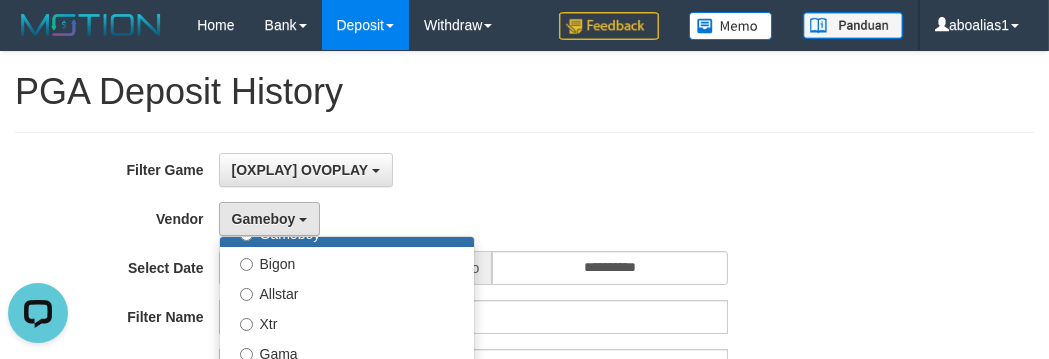click at bounding box center (524, 132) 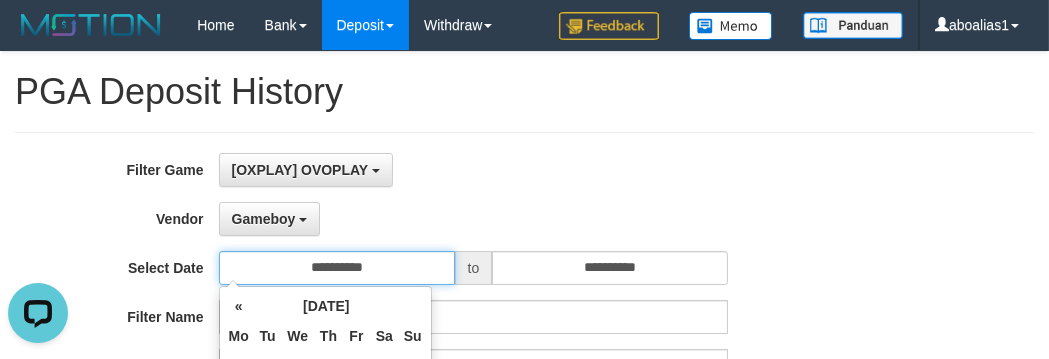 click on "**********" at bounding box center (337, 268) 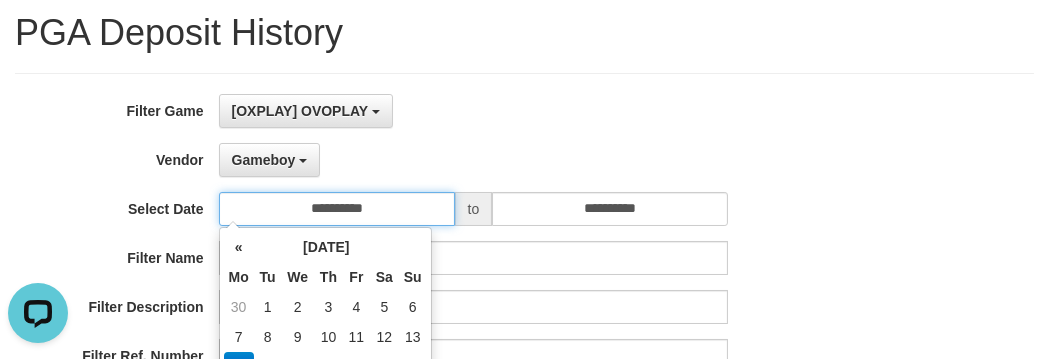 scroll, scrollTop: 90, scrollLeft: 0, axis: vertical 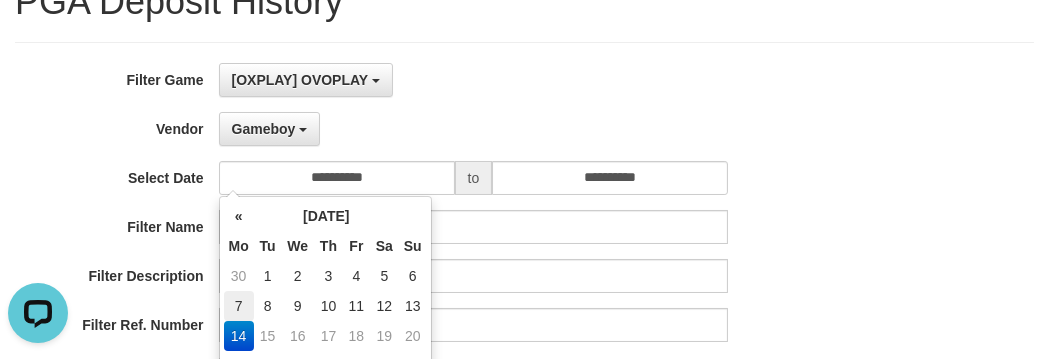 click on "7" at bounding box center (239, 306) 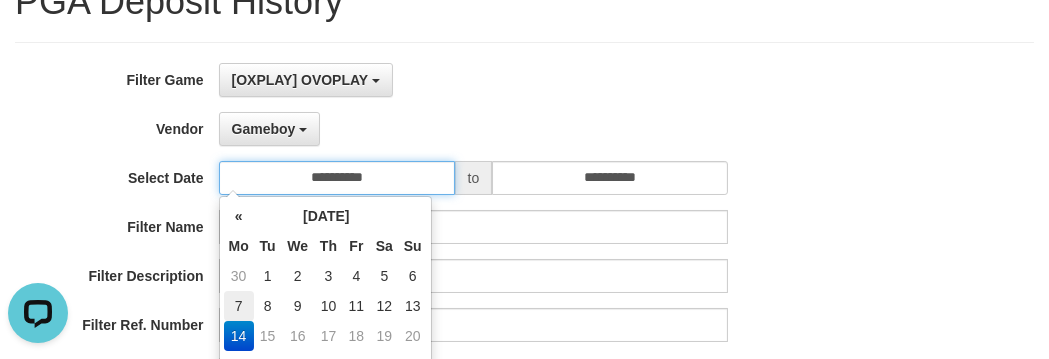 type on "**********" 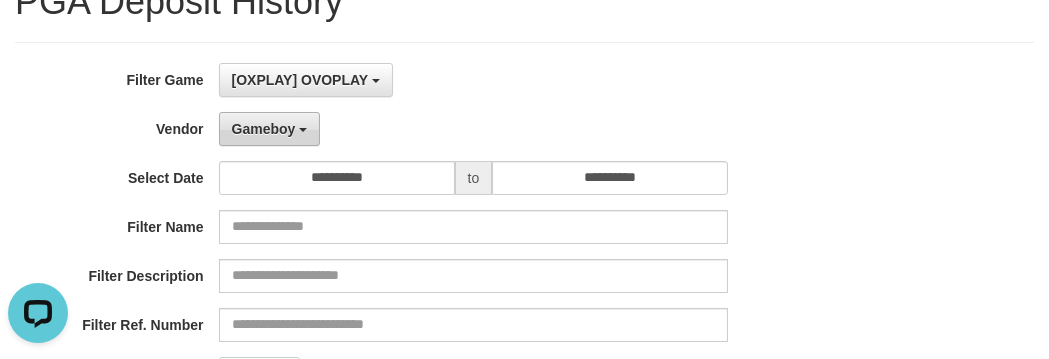 click on "Gameboy" at bounding box center (264, 129) 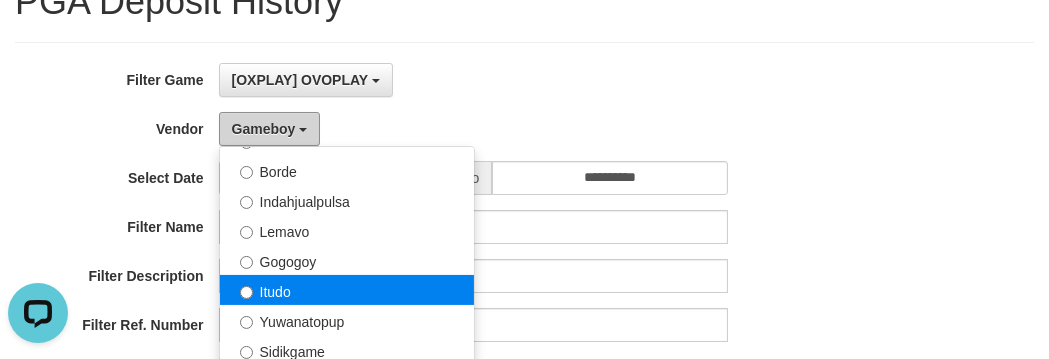 scroll, scrollTop: 685, scrollLeft: 0, axis: vertical 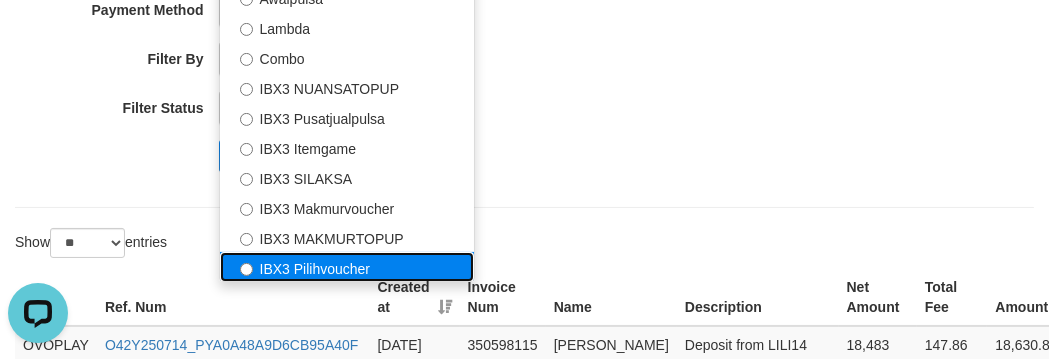 click on "IBX3 Pilihvoucher" at bounding box center (347, 267) 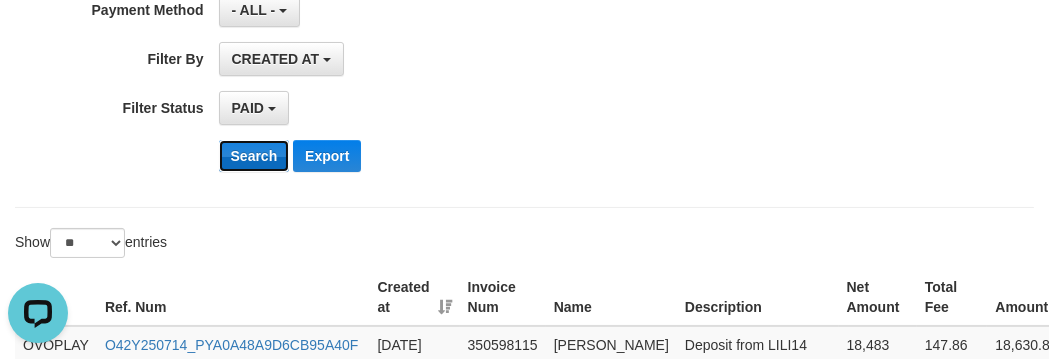 click on "Search" at bounding box center [254, 156] 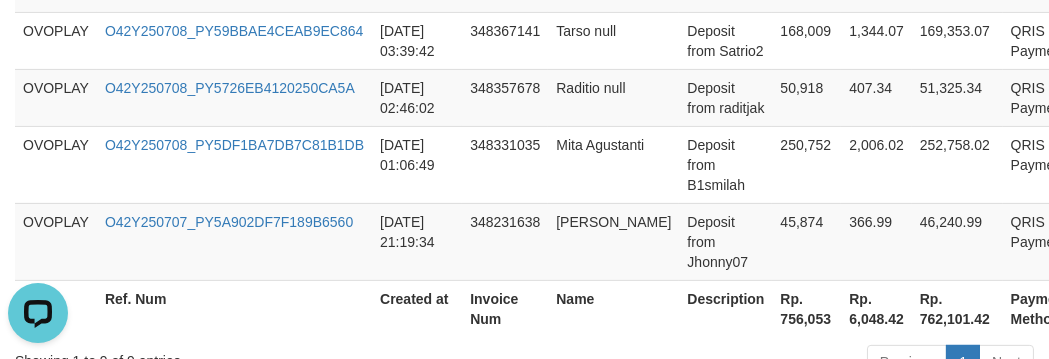scroll, scrollTop: 1288, scrollLeft: 0, axis: vertical 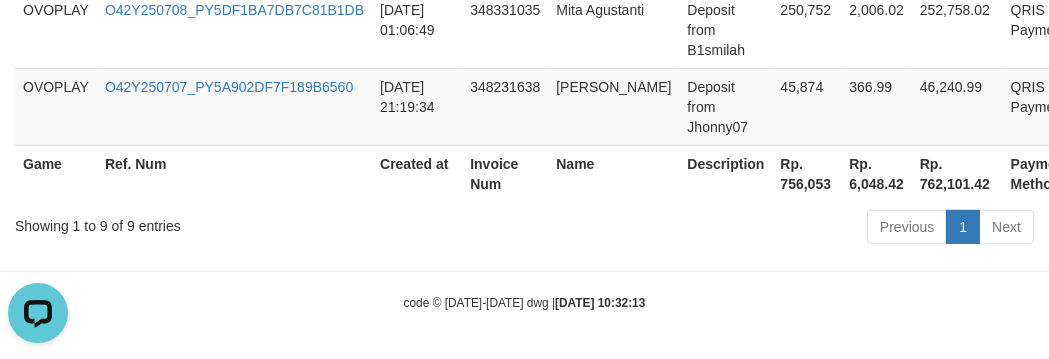 click on "Rp. 756,053" at bounding box center [806, 173] 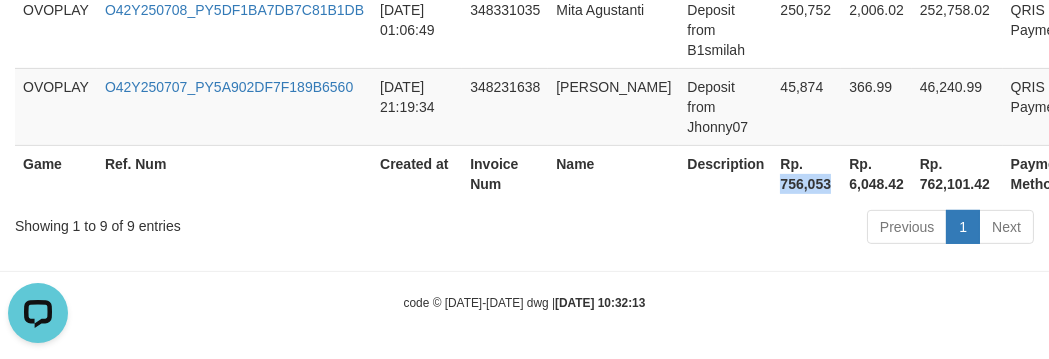 click on "Rp. 756,053" at bounding box center (806, 173) 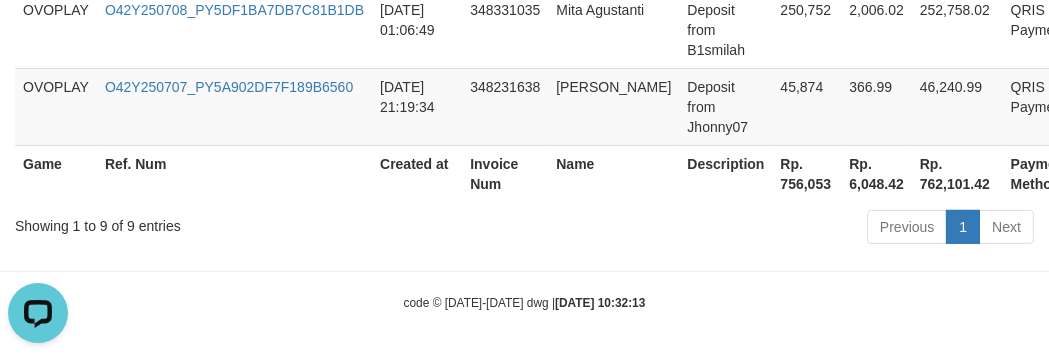drag, startPoint x: 553, startPoint y: 201, endPoint x: 500, endPoint y: 222, distance: 57.00877 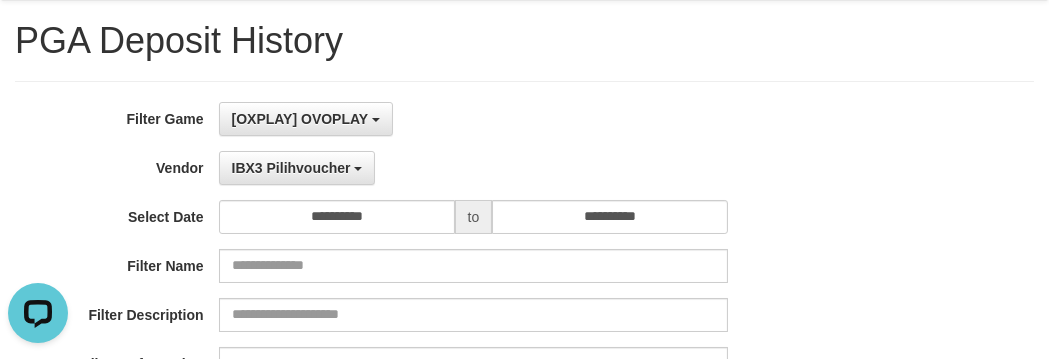 scroll, scrollTop: 0, scrollLeft: 0, axis: both 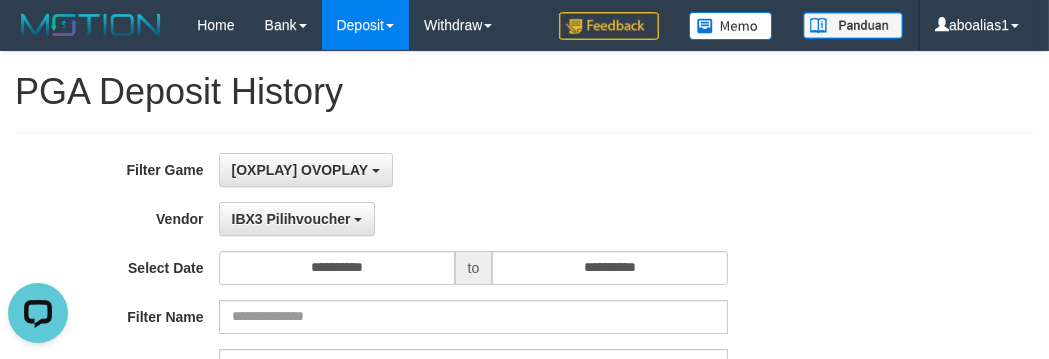 click on "**********" at bounding box center [437, 397] 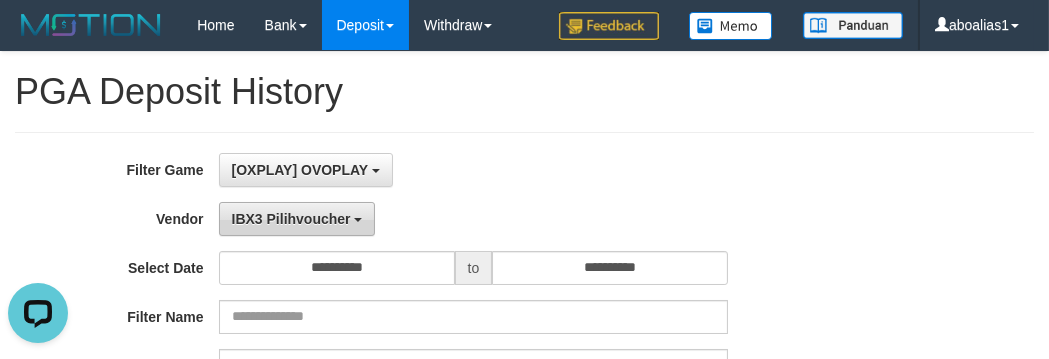 click on "IBX3 Pilihvoucher" at bounding box center [291, 219] 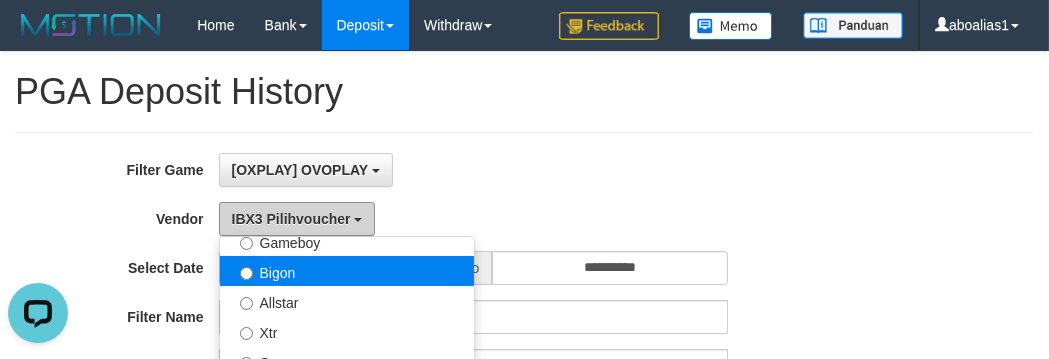 scroll, scrollTop: 412, scrollLeft: 0, axis: vertical 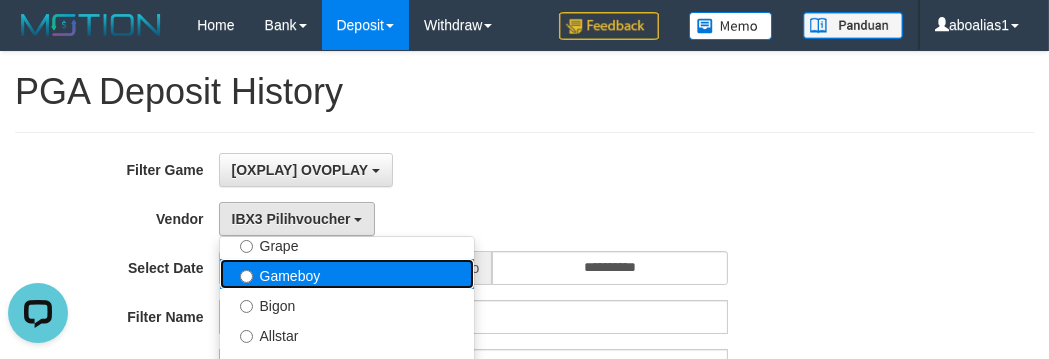 click on "Gameboy" at bounding box center [347, 274] 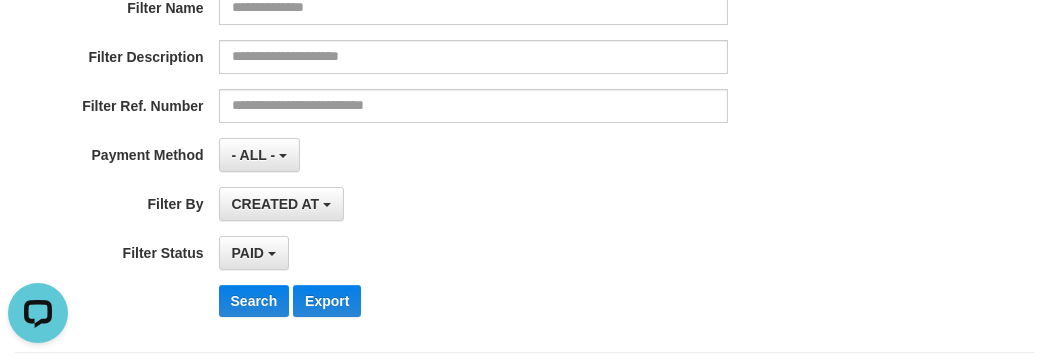 scroll, scrollTop: 454, scrollLeft: 0, axis: vertical 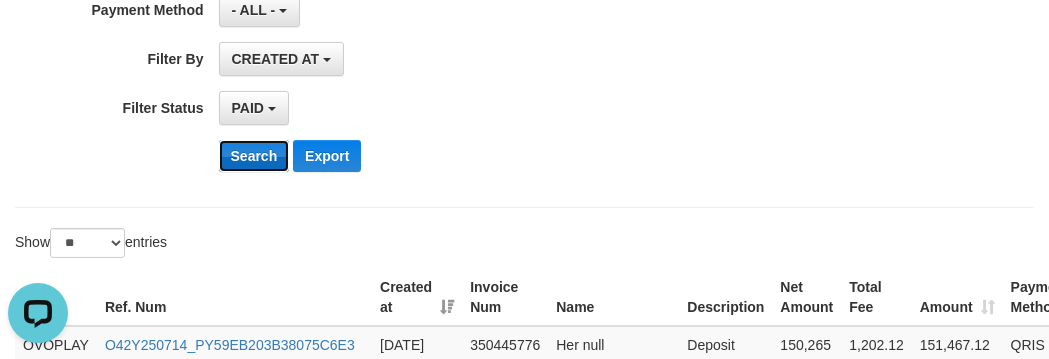 click on "Search" at bounding box center (254, 156) 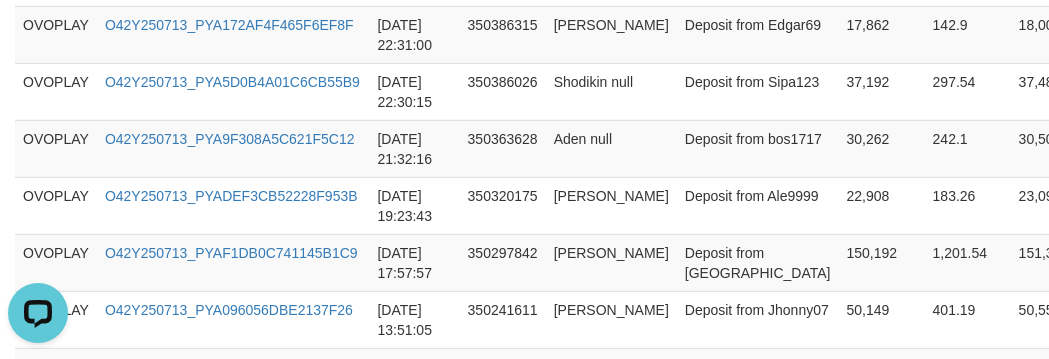 scroll, scrollTop: 2059, scrollLeft: 0, axis: vertical 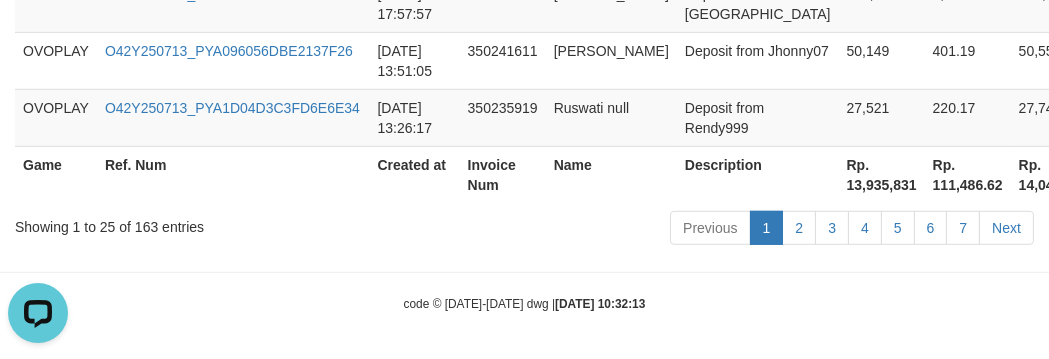 click on "Rp. 13,935,831" at bounding box center [882, 174] 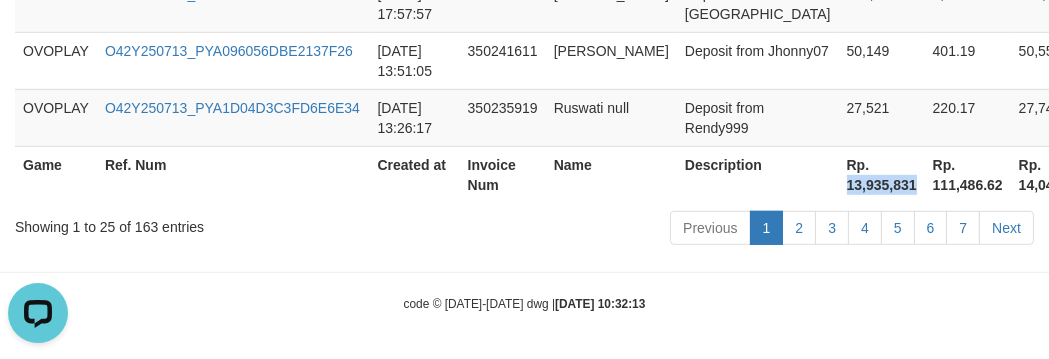 click on "Rp. 13,935,831" at bounding box center (882, 174) 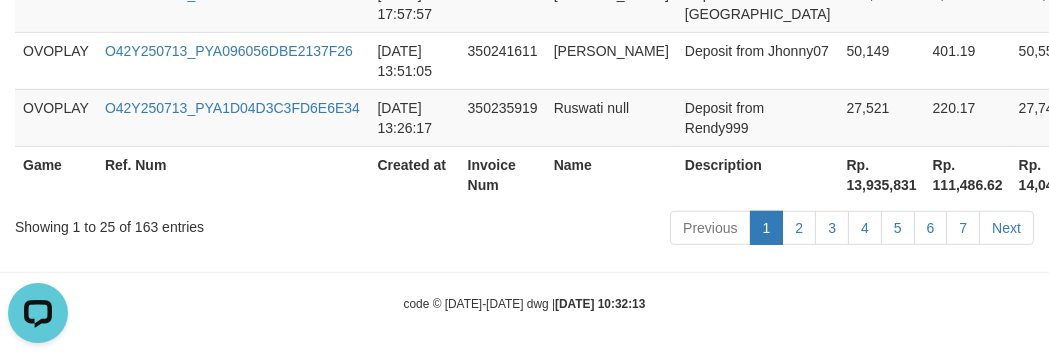 click on "Name" at bounding box center [611, 174] 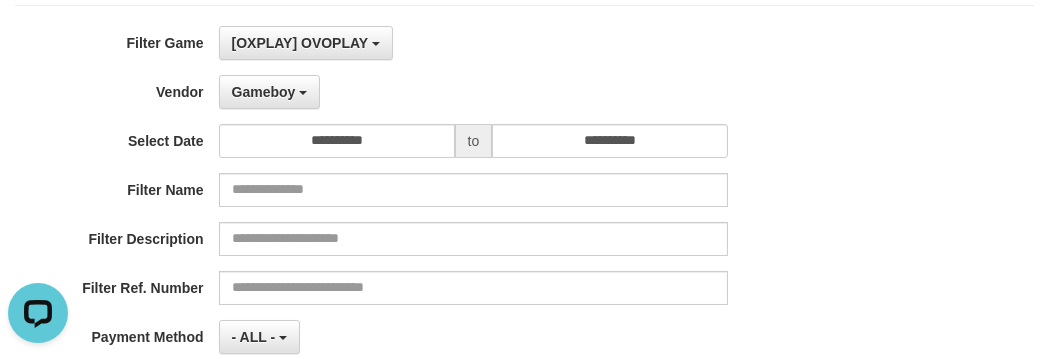 scroll, scrollTop: 0, scrollLeft: 0, axis: both 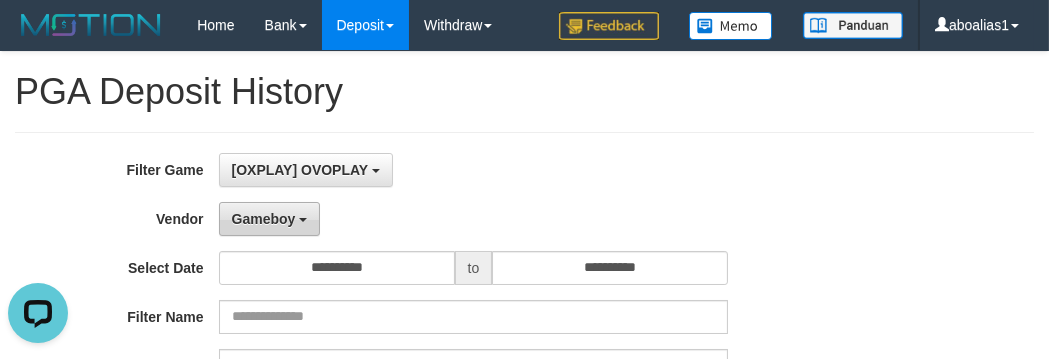 click on "Gameboy" at bounding box center [264, 219] 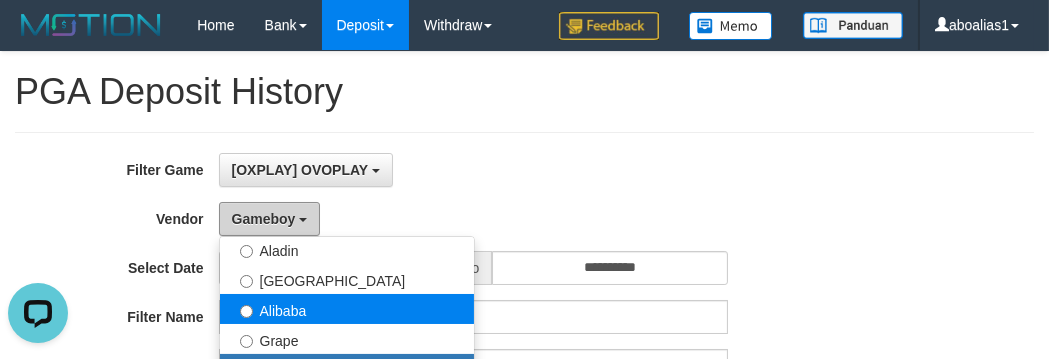 scroll, scrollTop: 321, scrollLeft: 0, axis: vertical 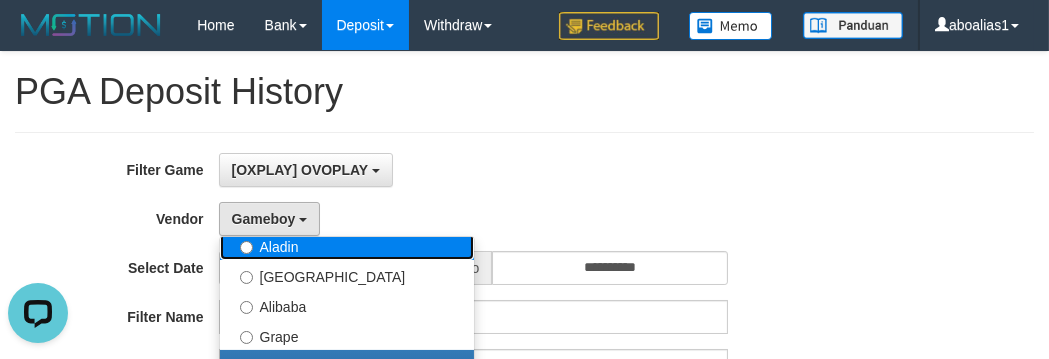 click on "Aladin" at bounding box center [347, 245] 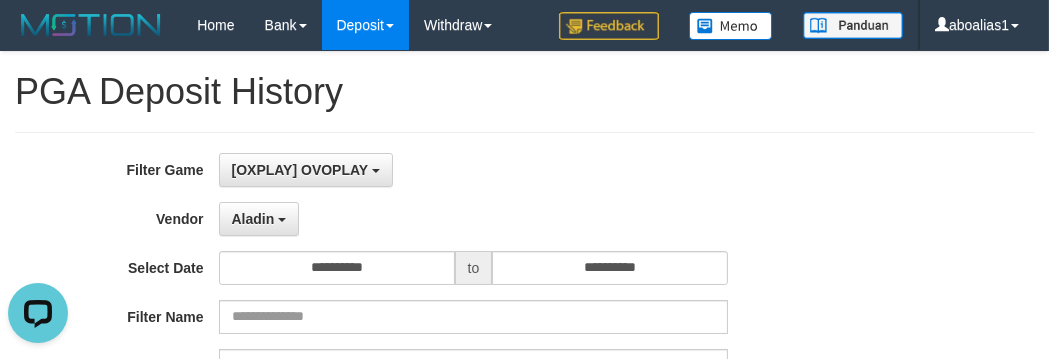 scroll, scrollTop: 454, scrollLeft: 0, axis: vertical 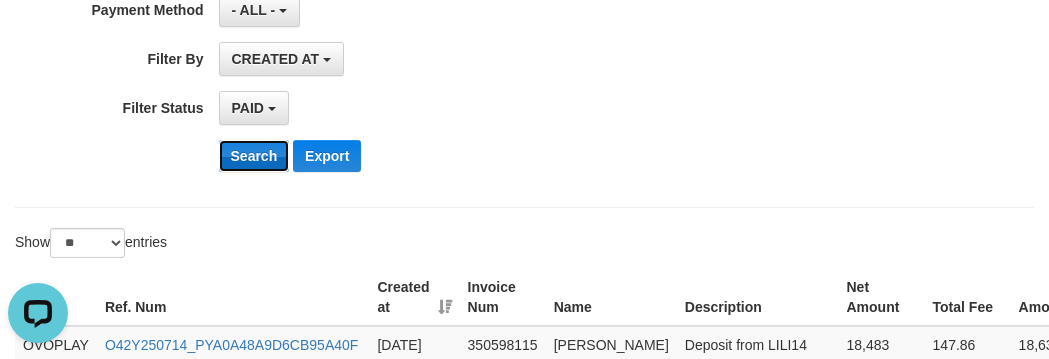 click on "Search" at bounding box center (254, 156) 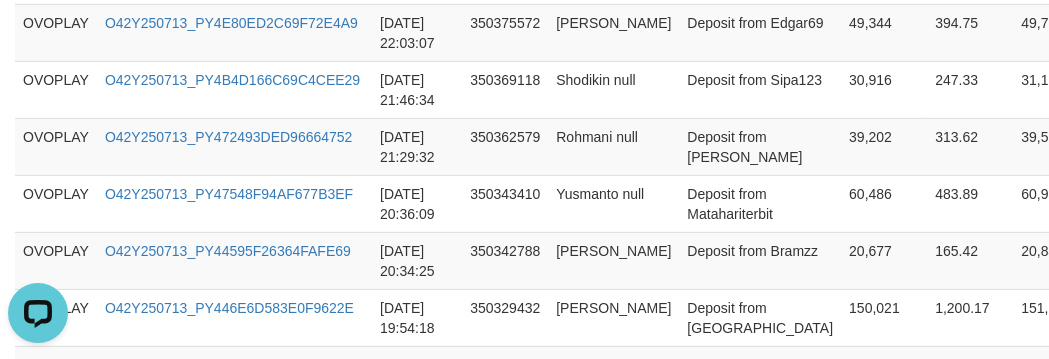 scroll, scrollTop: 2000, scrollLeft: 0, axis: vertical 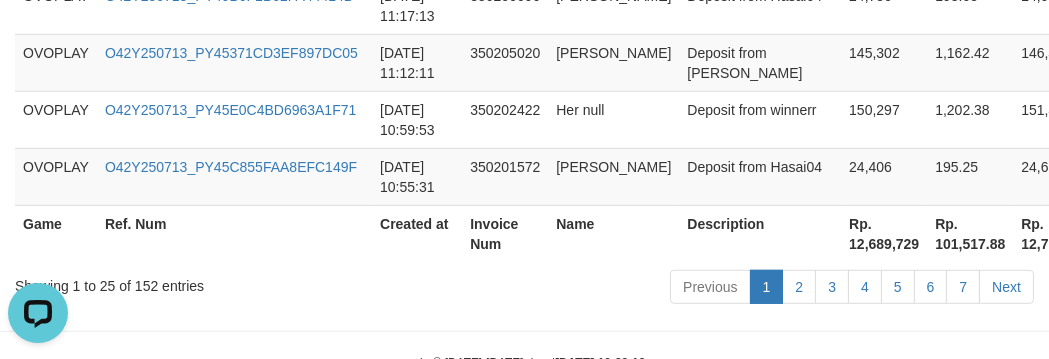click on "Rp. 12,689,729" at bounding box center (884, 233) 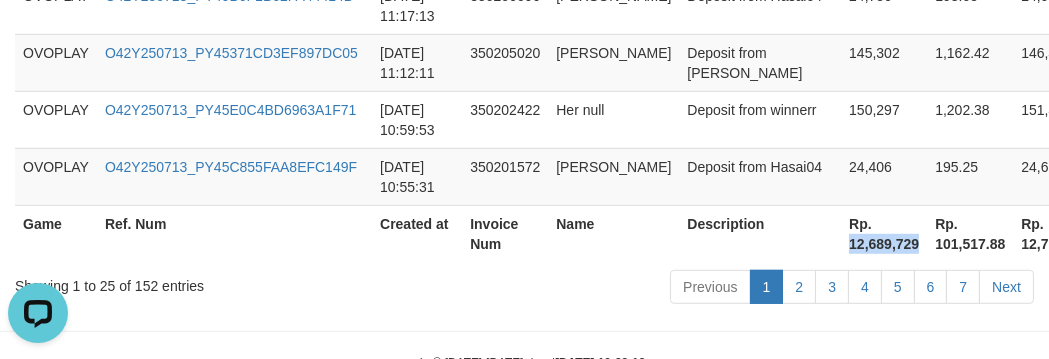 copy on "12,689,729" 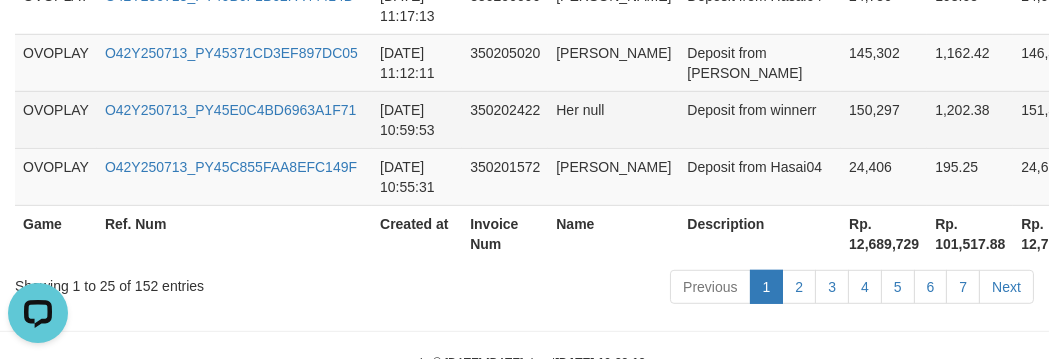 click on "Her null" at bounding box center [613, 119] 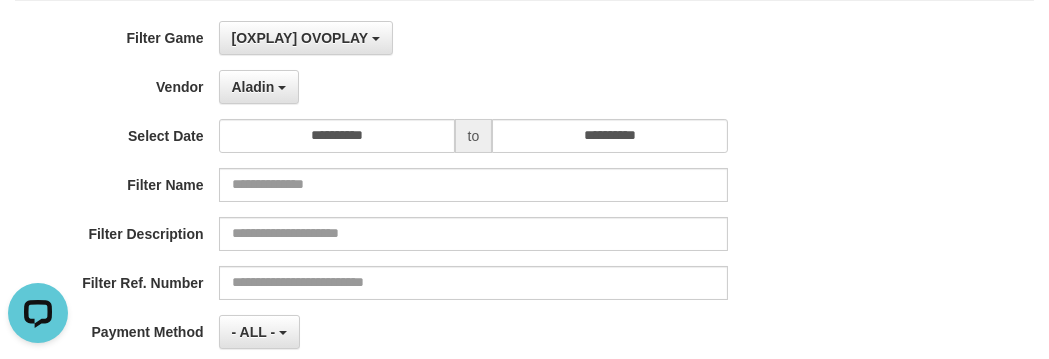 scroll, scrollTop: 0, scrollLeft: 0, axis: both 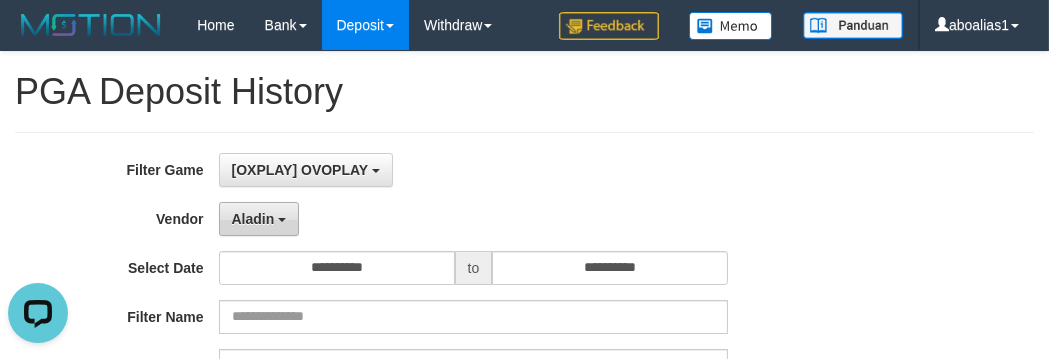 click on "Aladin" at bounding box center (253, 219) 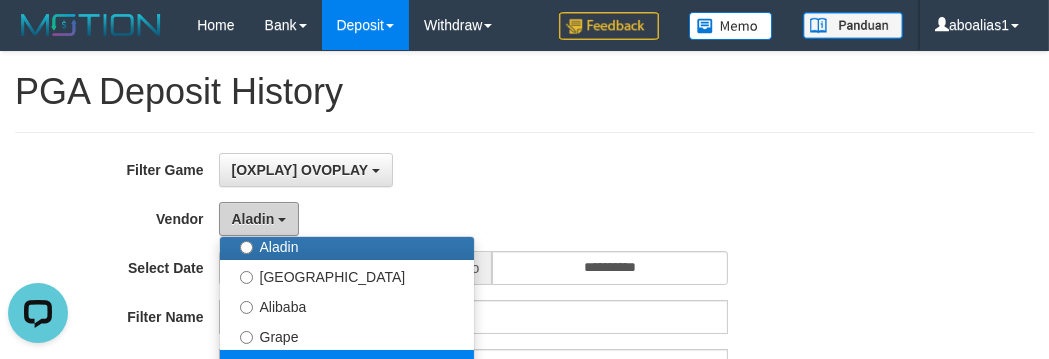 scroll, scrollTop: 685, scrollLeft: 0, axis: vertical 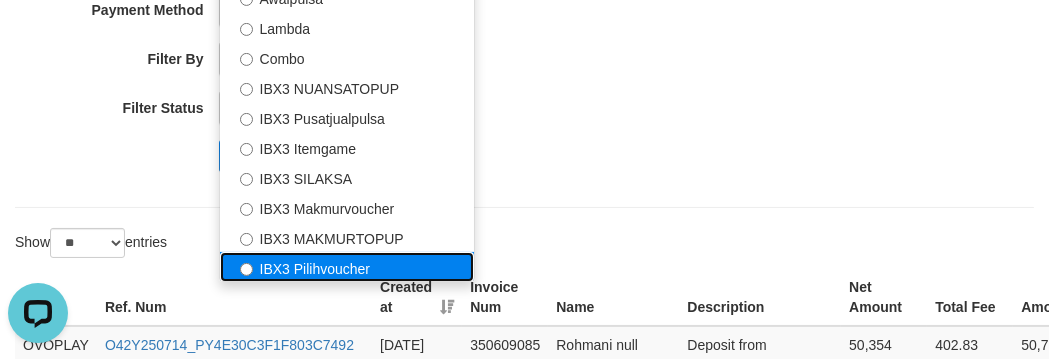click on "IBX3 Pilihvoucher" at bounding box center (347, 267) 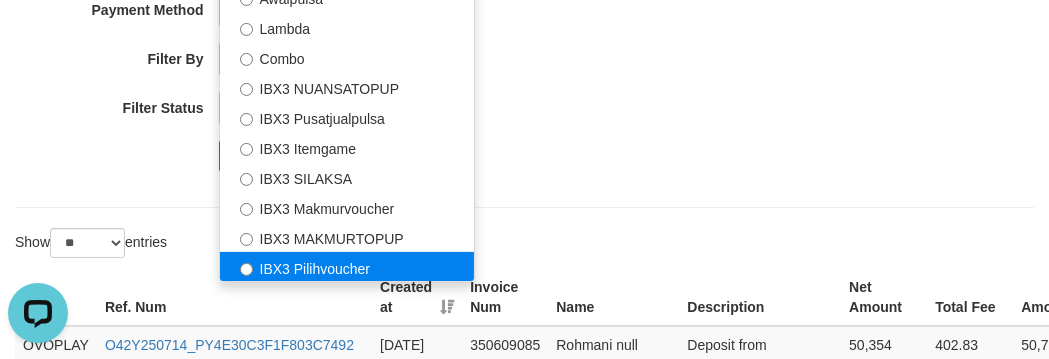 select on "**********" 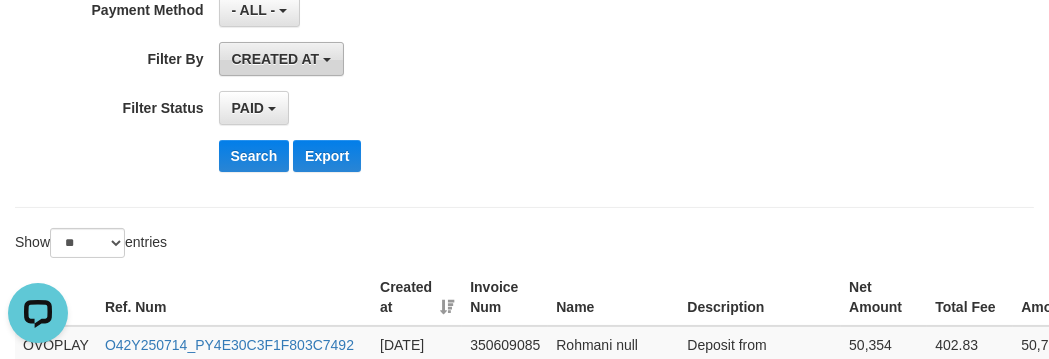 click on "CREATED AT" at bounding box center (276, 59) 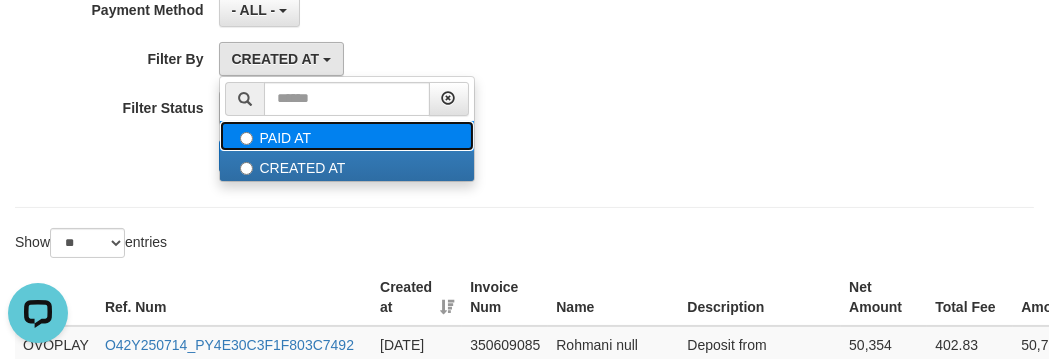 click on "PAID AT" at bounding box center (347, 136) 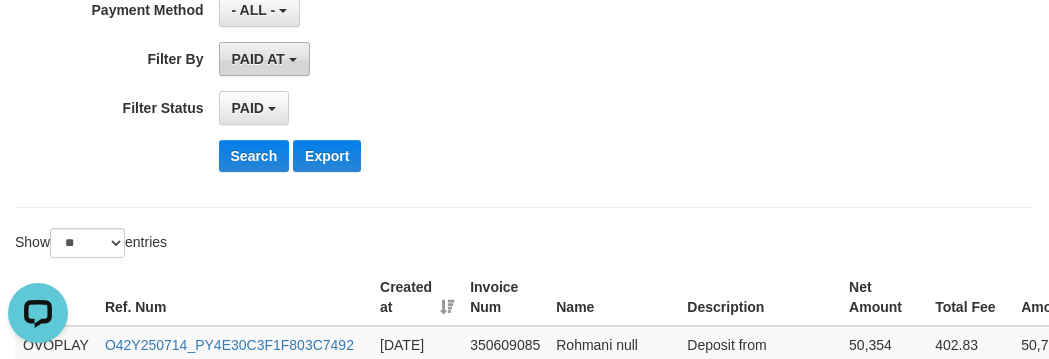 click on "PAID AT" at bounding box center [258, 59] 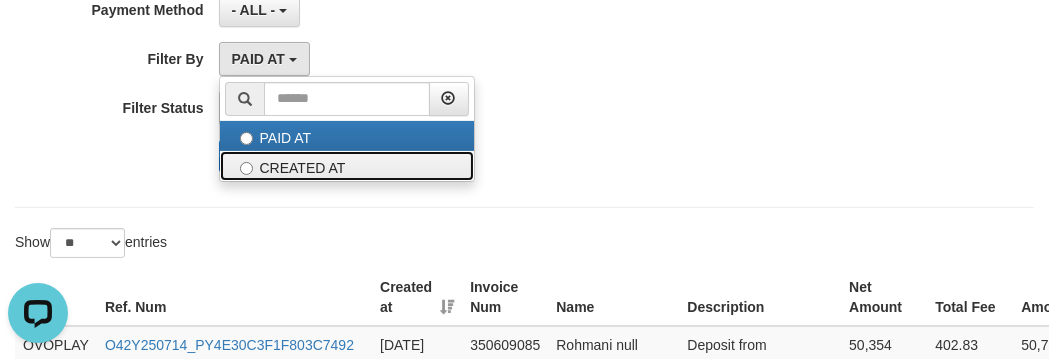 drag, startPoint x: 260, startPoint y: 160, endPoint x: 246, endPoint y: 139, distance: 25.23886 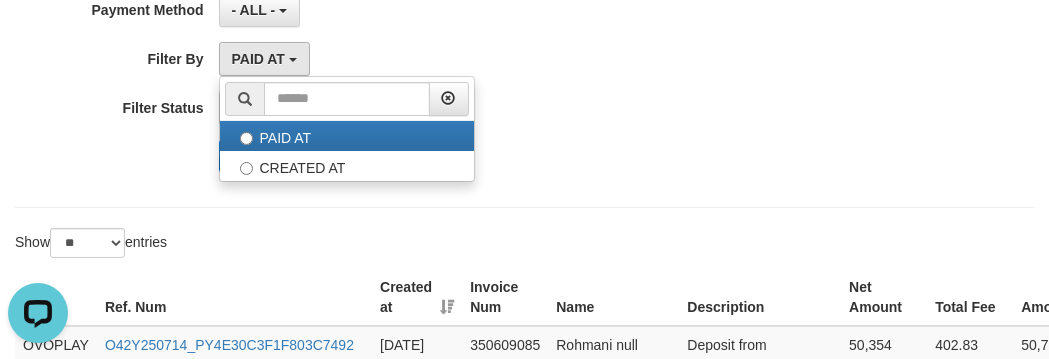 select on "*" 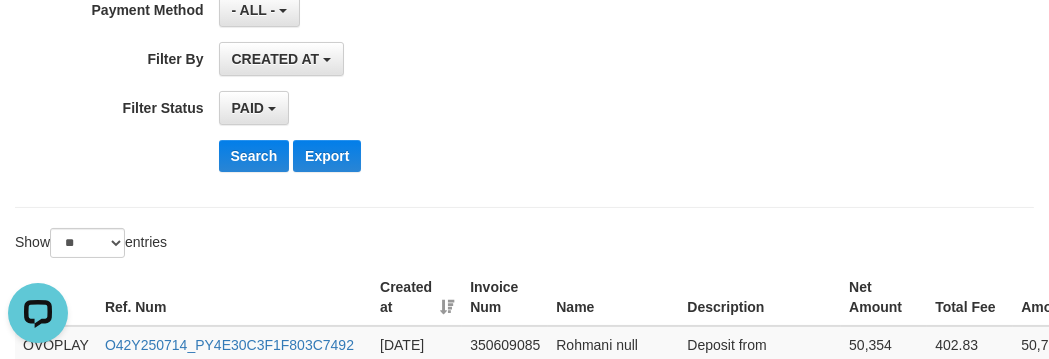 click on "**********" at bounding box center [437, -57] 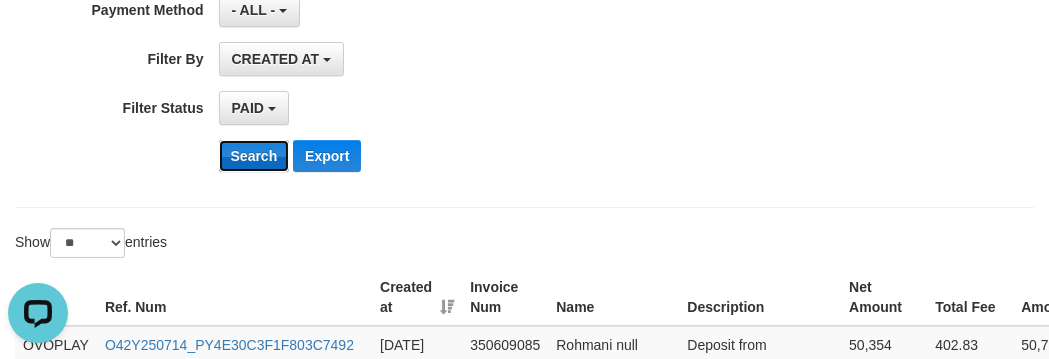 click on "Search" at bounding box center (254, 156) 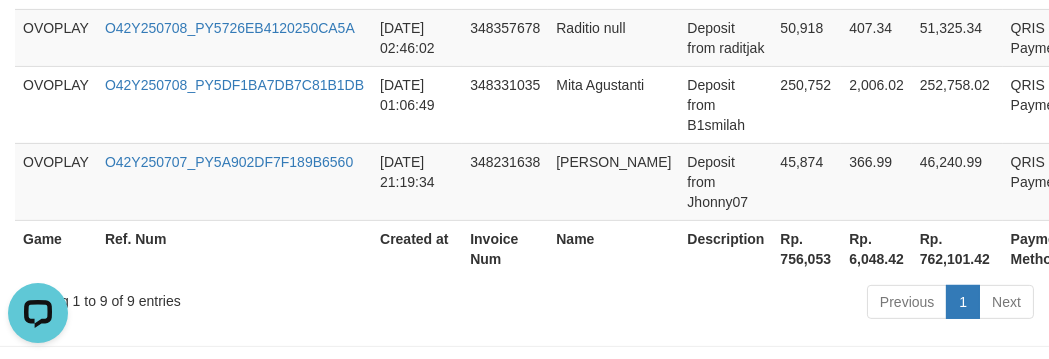 scroll, scrollTop: 1288, scrollLeft: 0, axis: vertical 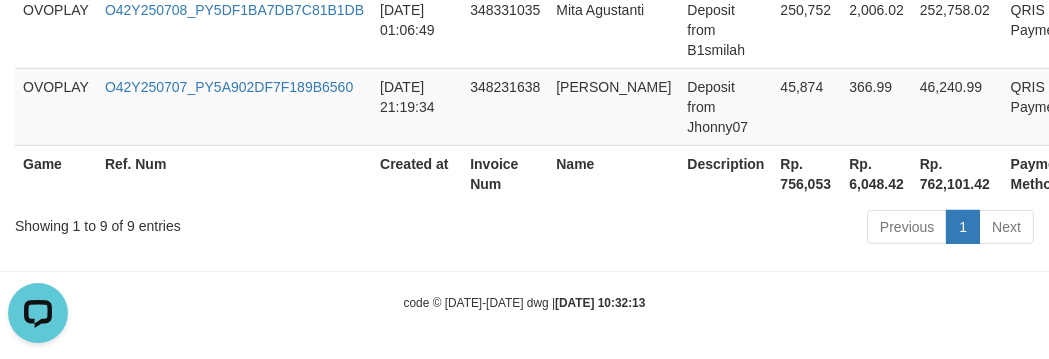 click on "Rp. 756,053" at bounding box center (806, 173) 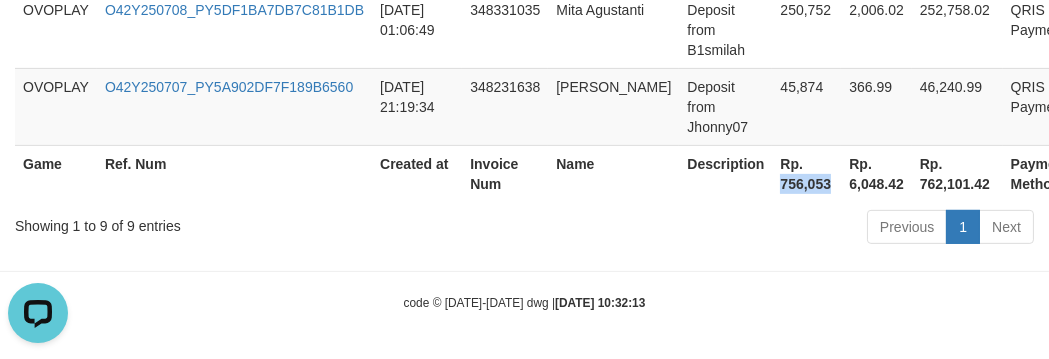 click on "Rp. 756,053" at bounding box center [806, 173] 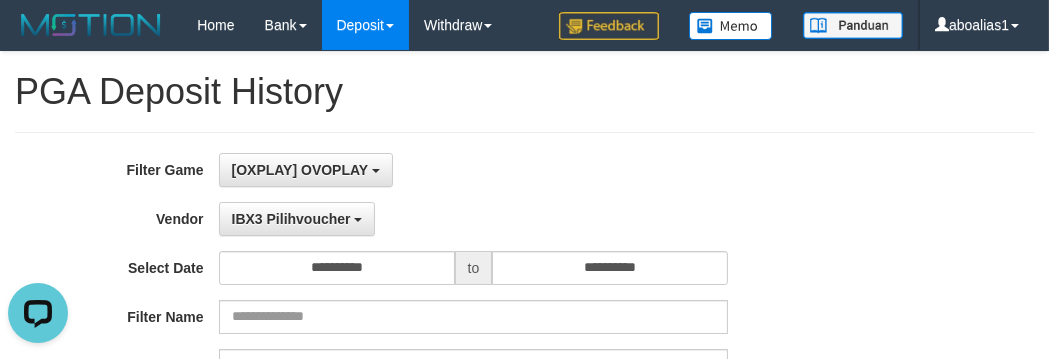 scroll, scrollTop: 90, scrollLeft: 0, axis: vertical 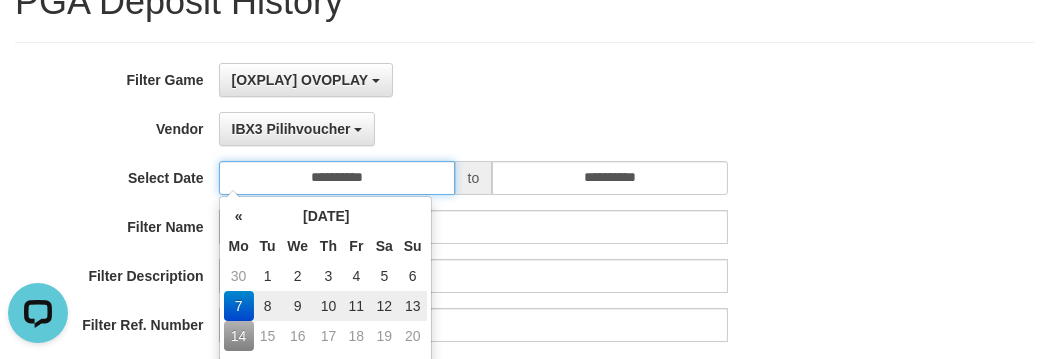 click on "**********" at bounding box center [337, 178] 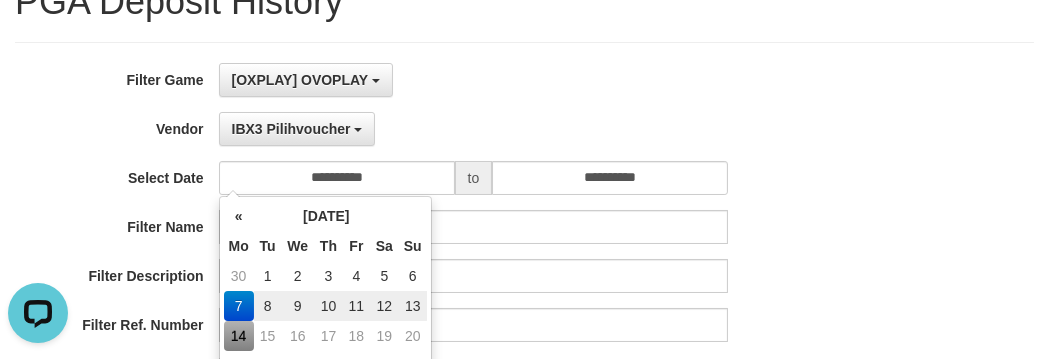 click on "14" at bounding box center (239, 336) 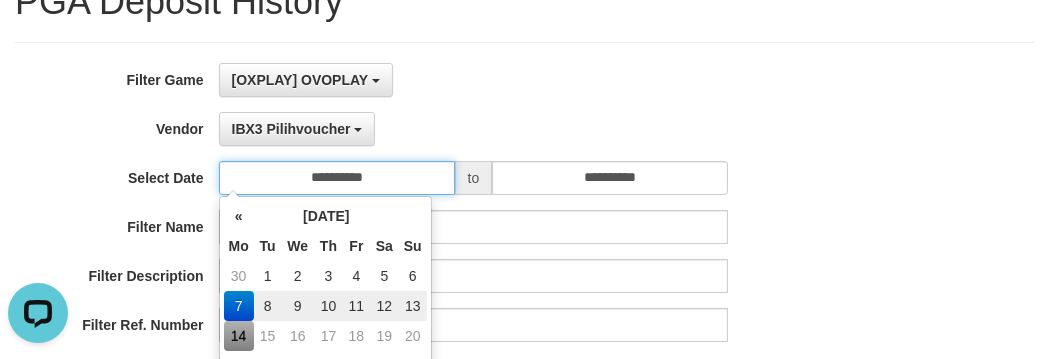 type on "**********" 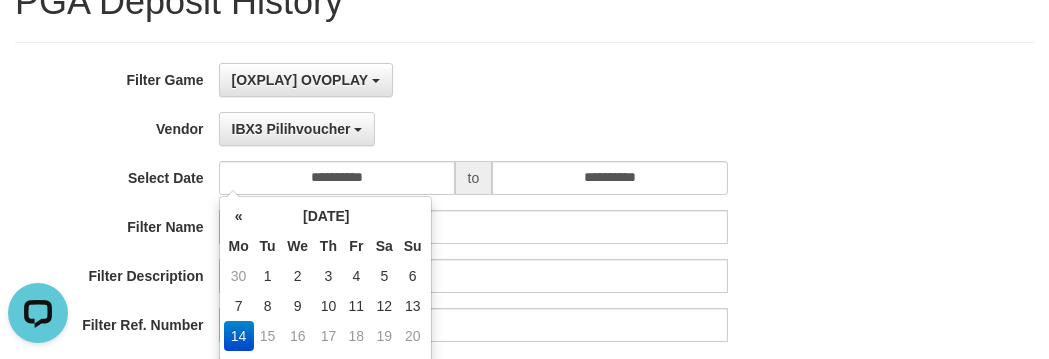 click on "**********" at bounding box center [437, 307] 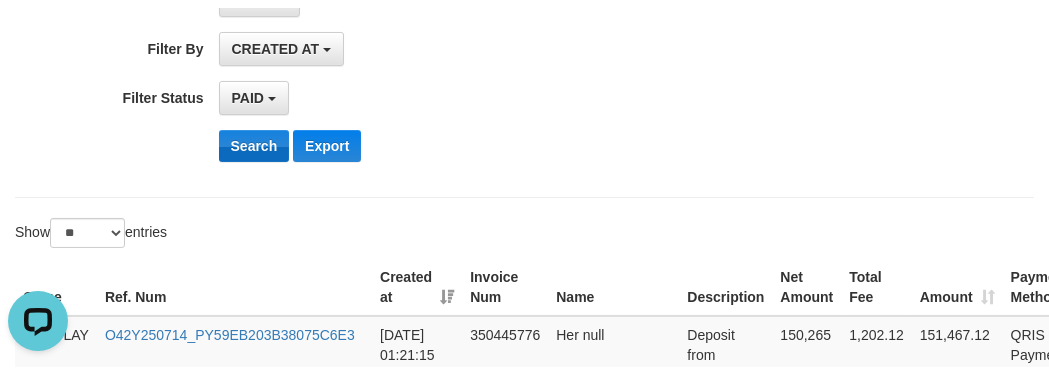 scroll, scrollTop: 454, scrollLeft: 0, axis: vertical 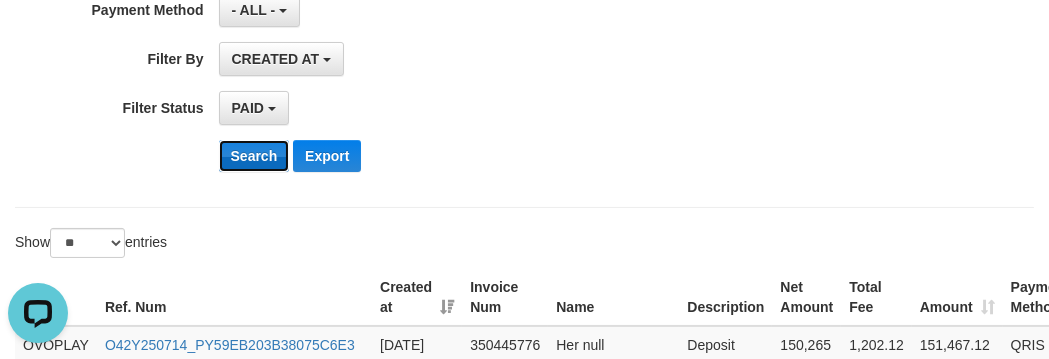 click on "Search" at bounding box center (254, 156) 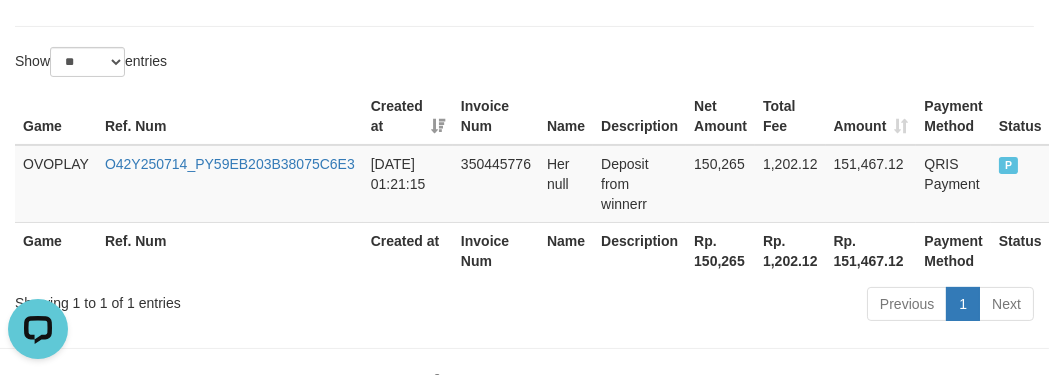 scroll, scrollTop: 698, scrollLeft: 0, axis: vertical 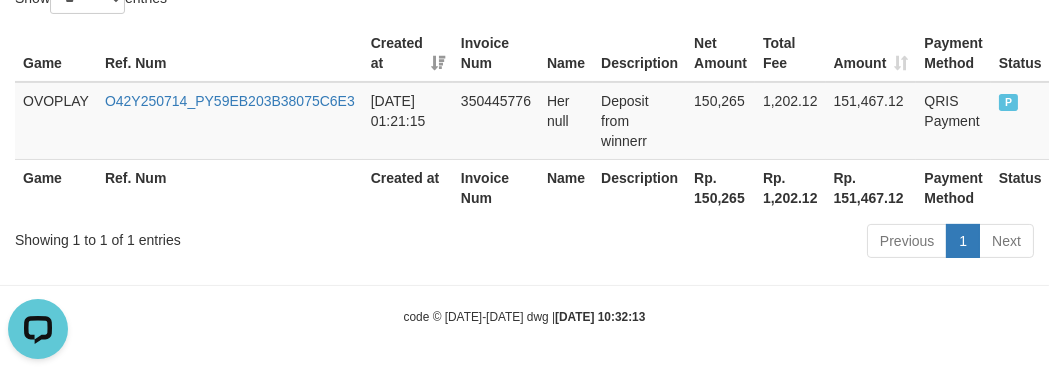 click on "Rp. 150,265" at bounding box center [720, 187] 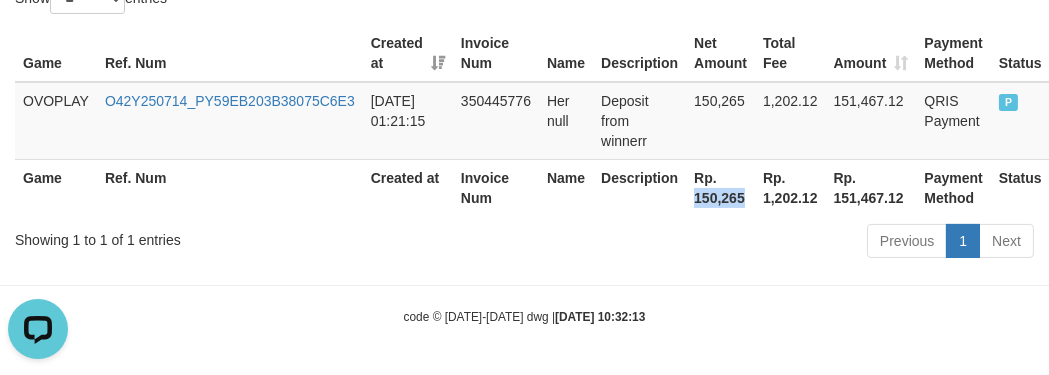 click on "Rp. 150,265" at bounding box center (720, 187) 